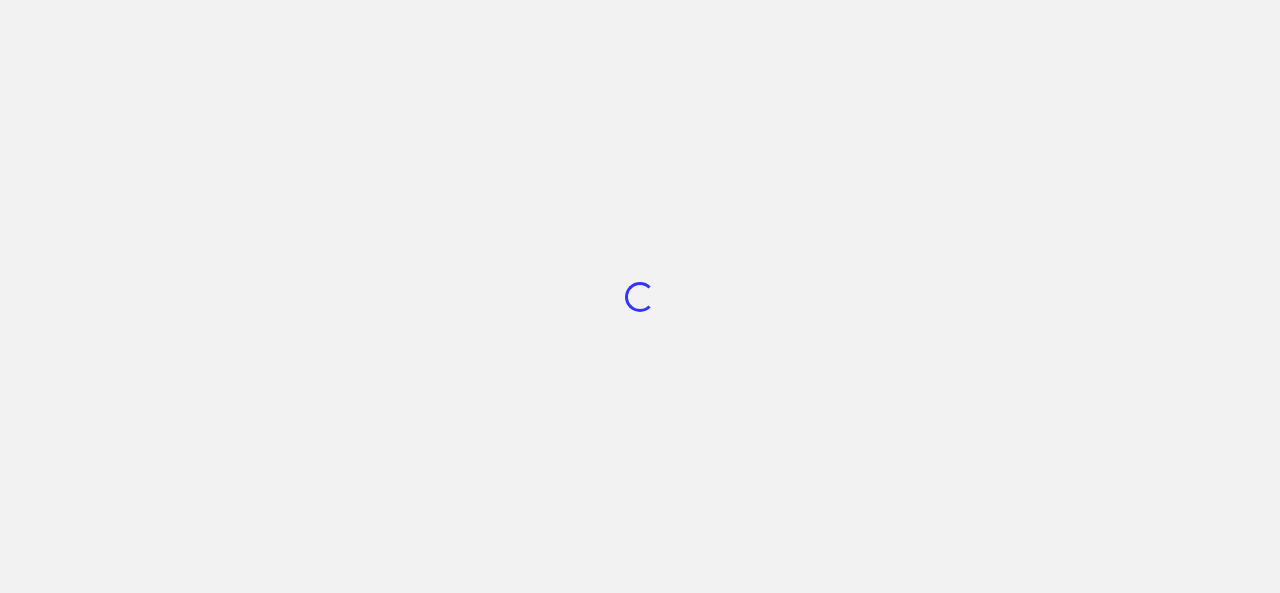 scroll, scrollTop: 0, scrollLeft: 0, axis: both 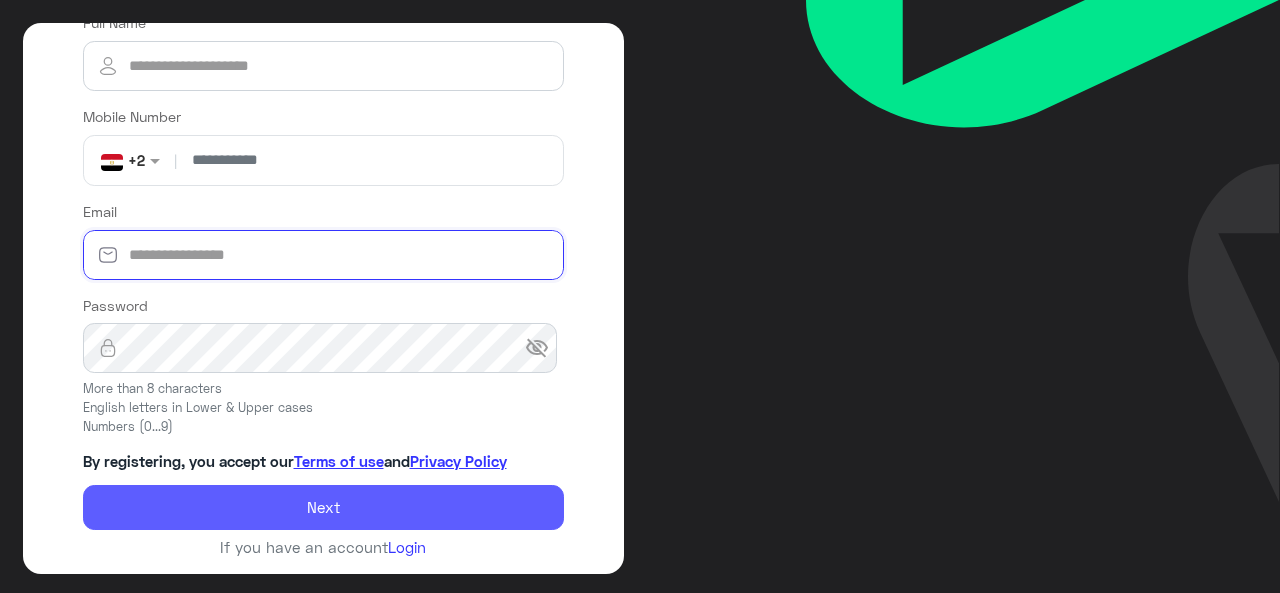type on "**********" 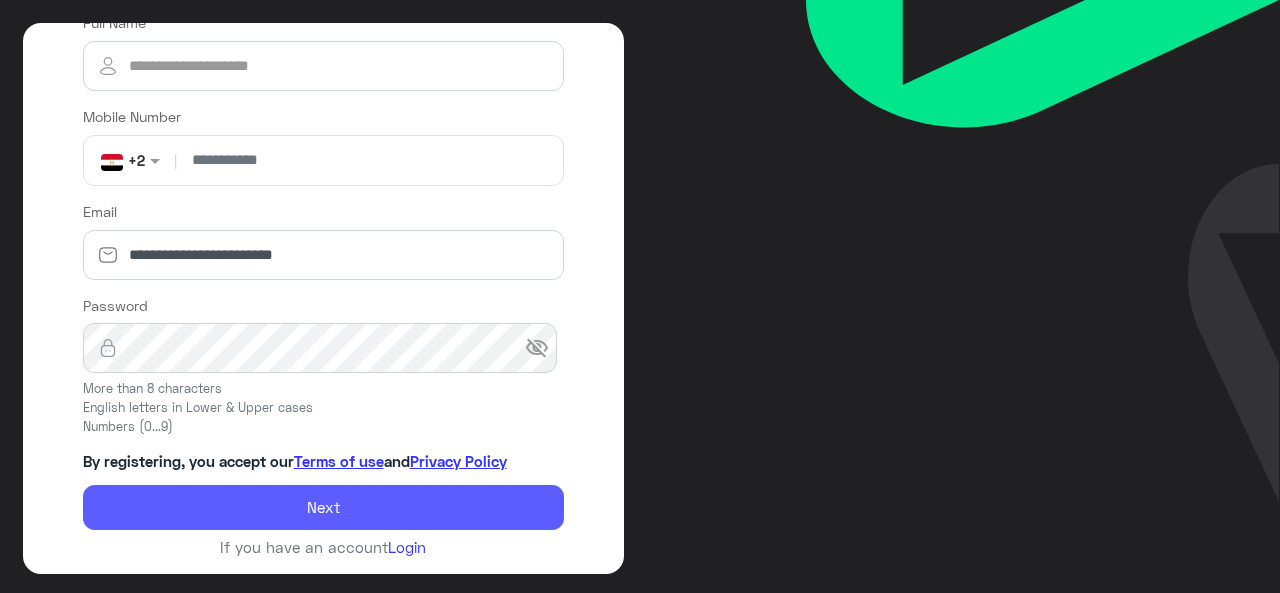 click on "Next" at bounding box center [324, 508] 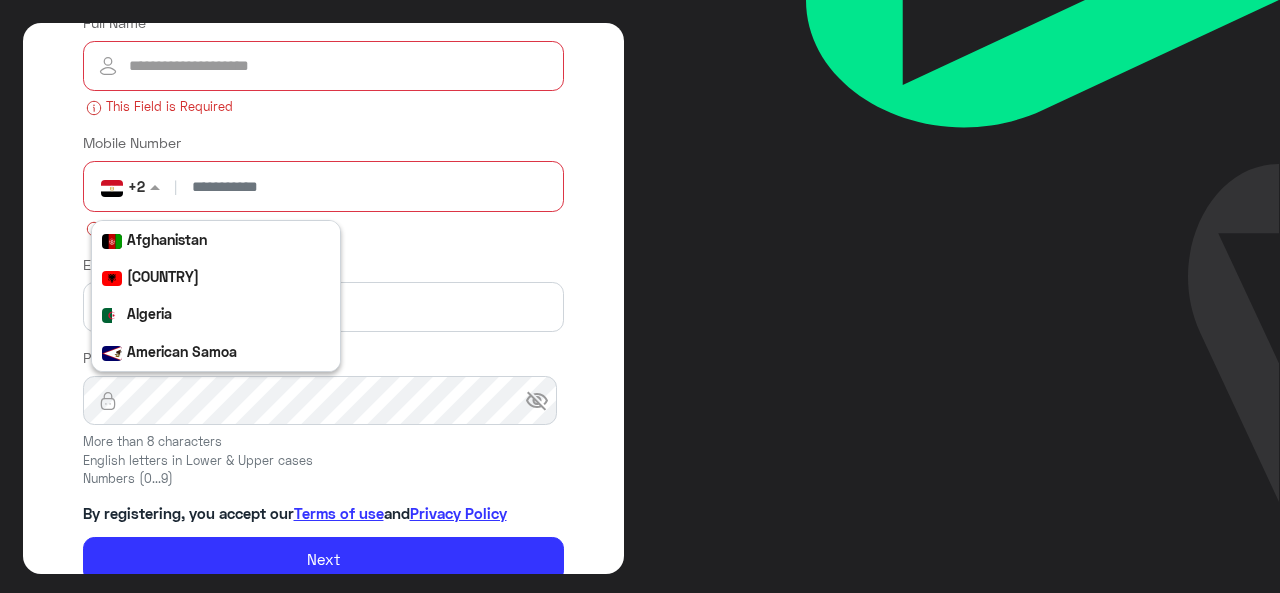 click at bounding box center [157, 186] 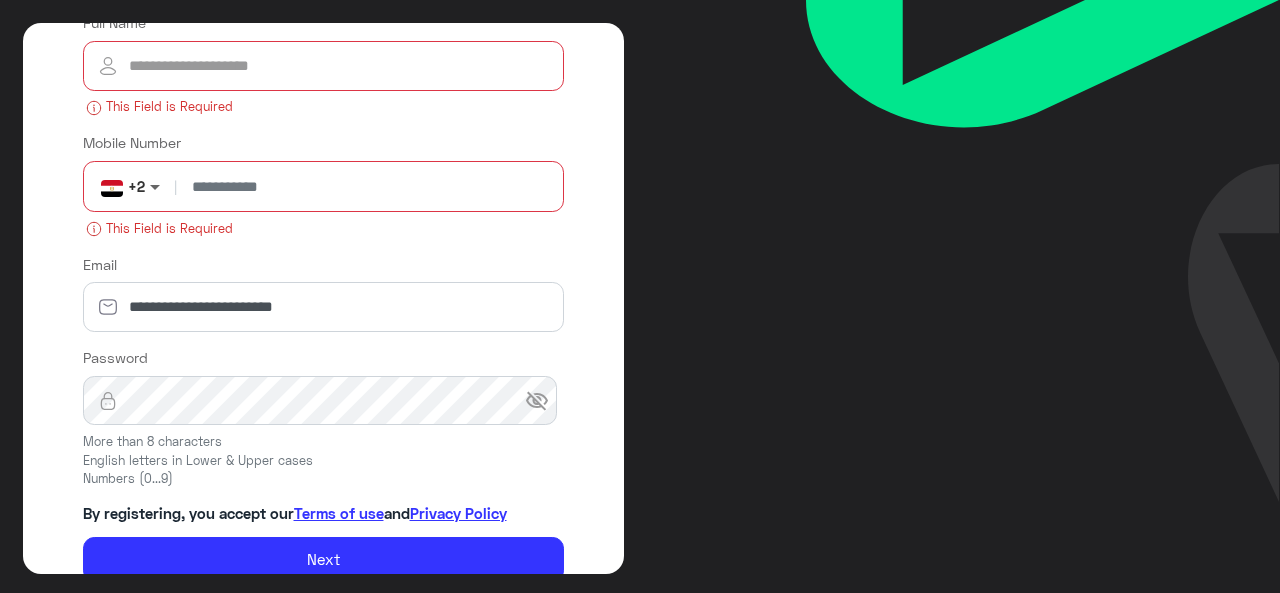 click at bounding box center [157, 186] 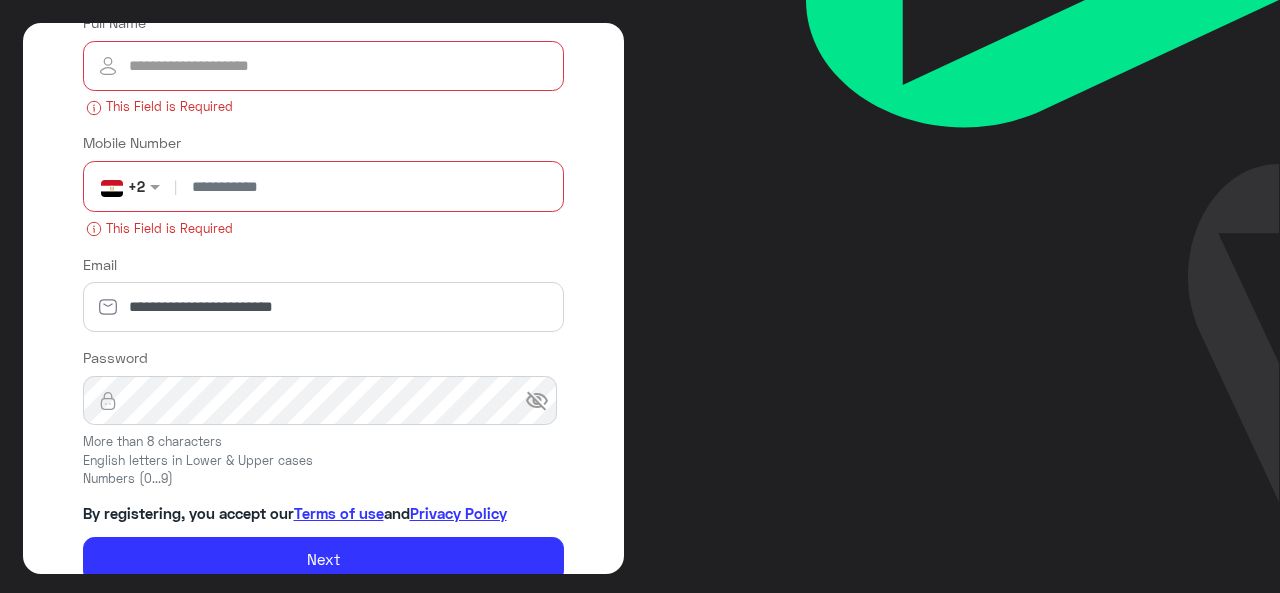 click on "visibility_off" at bounding box center (537, 401) 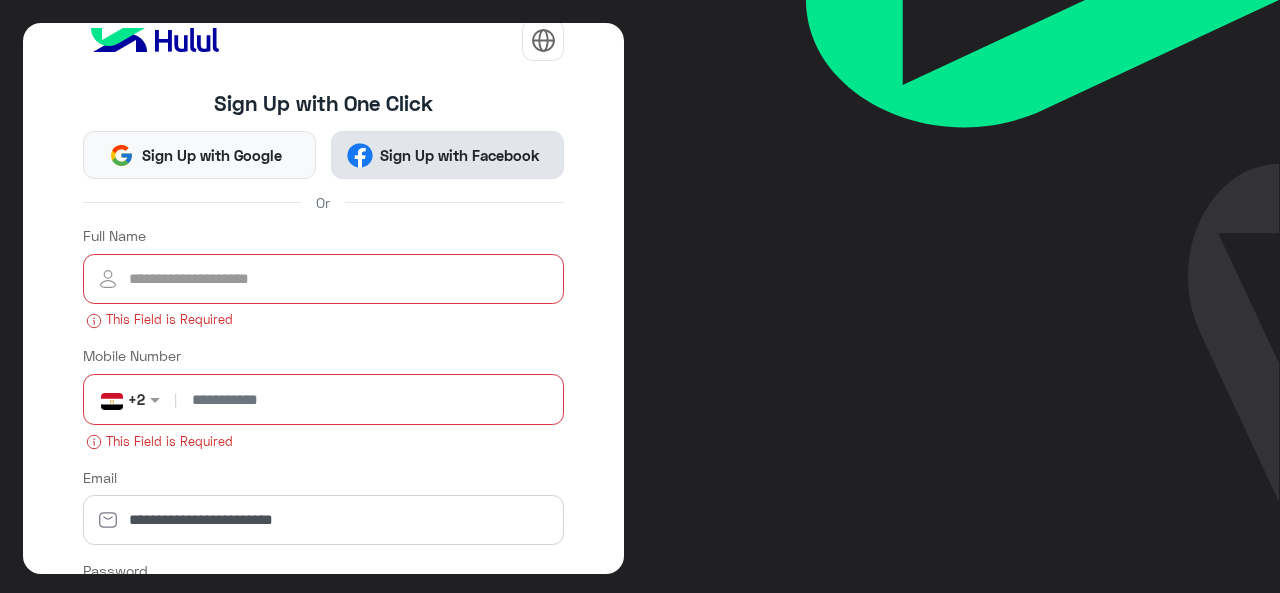 scroll, scrollTop: 0, scrollLeft: 0, axis: both 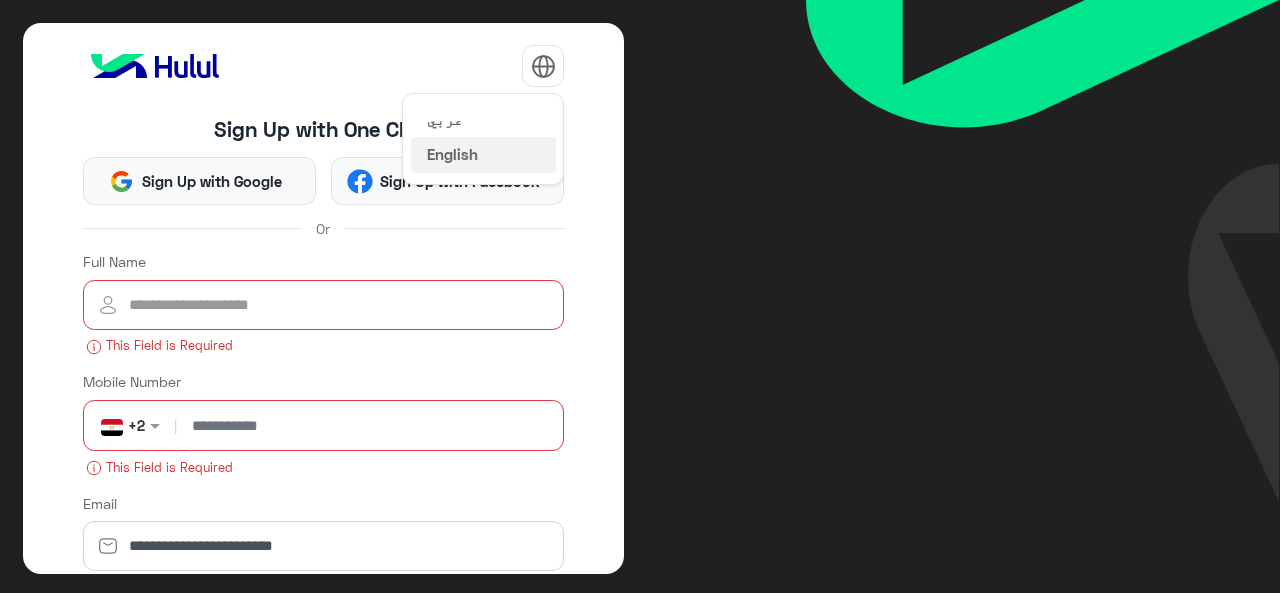 click at bounding box center [543, 66] 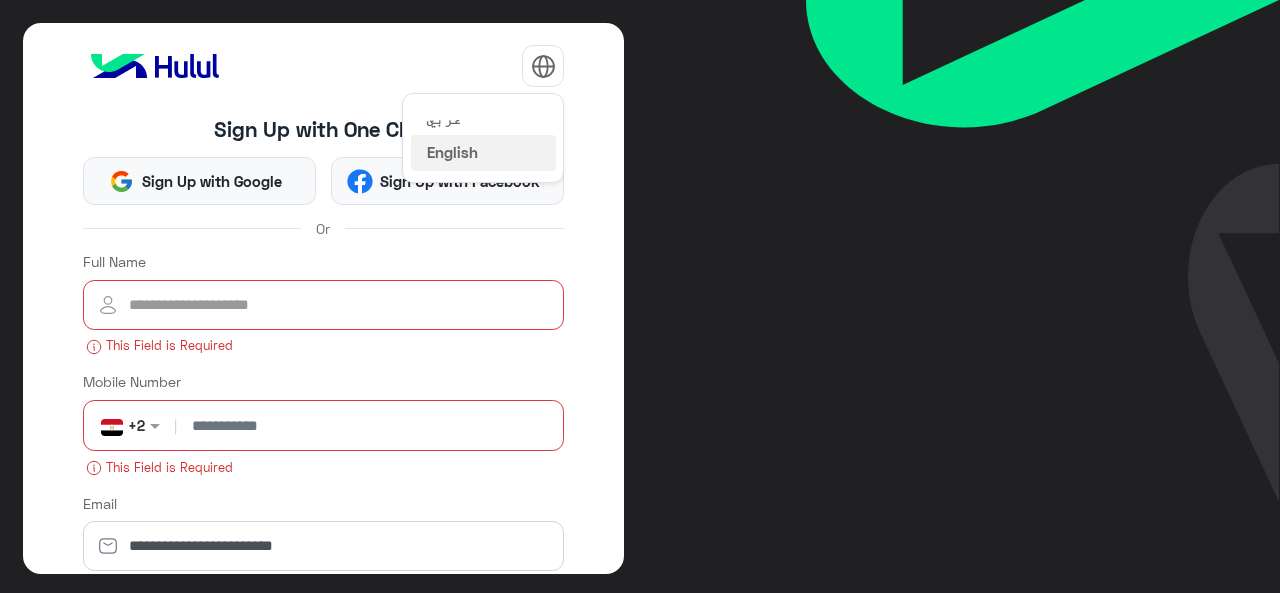 click on "عربي" at bounding box center [483, 118] 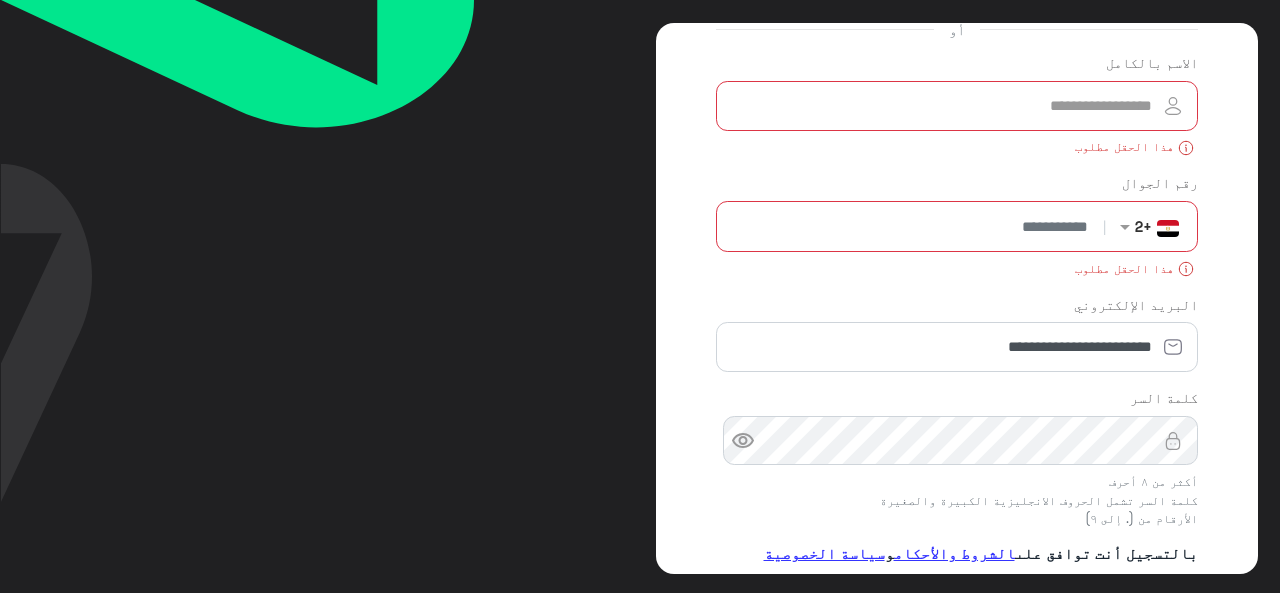scroll, scrollTop: 200, scrollLeft: 0, axis: vertical 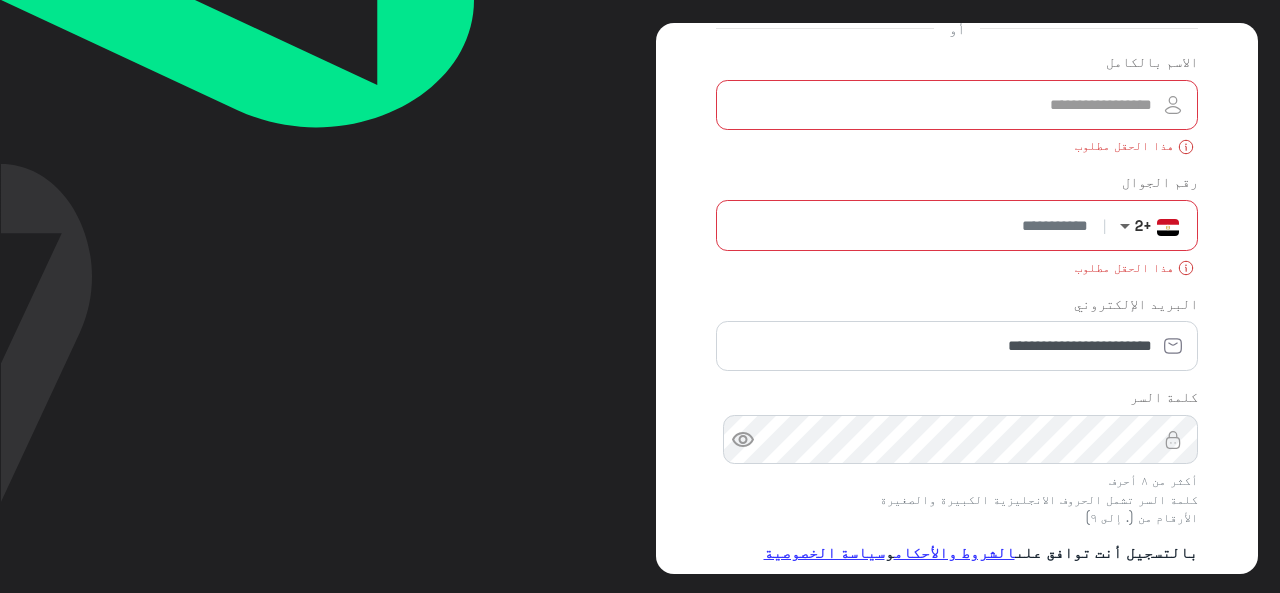click at bounding box center [1122, 225] 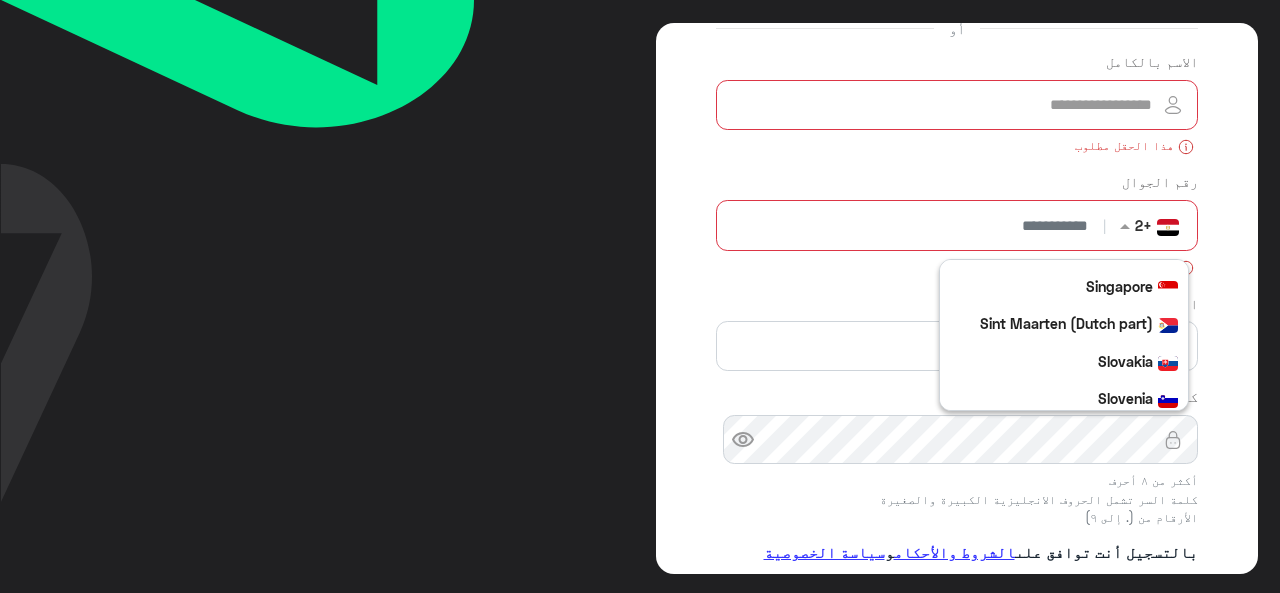 scroll, scrollTop: 7192, scrollLeft: 0, axis: vertical 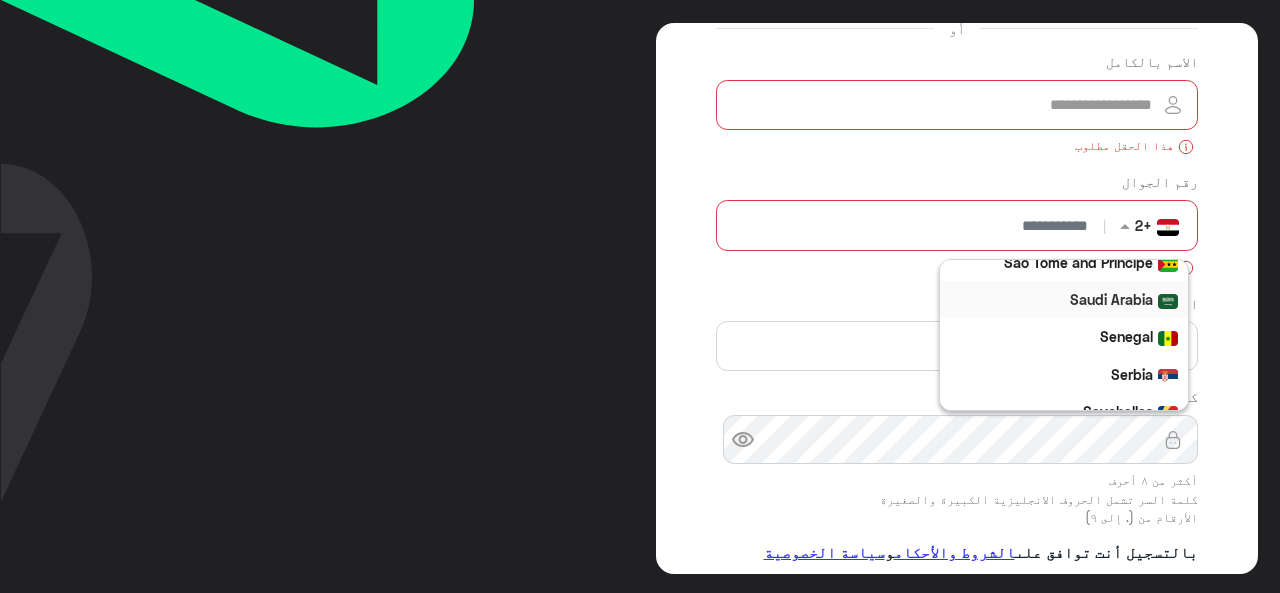 click on "Saudi Arabia" at bounding box center [1111, 299] 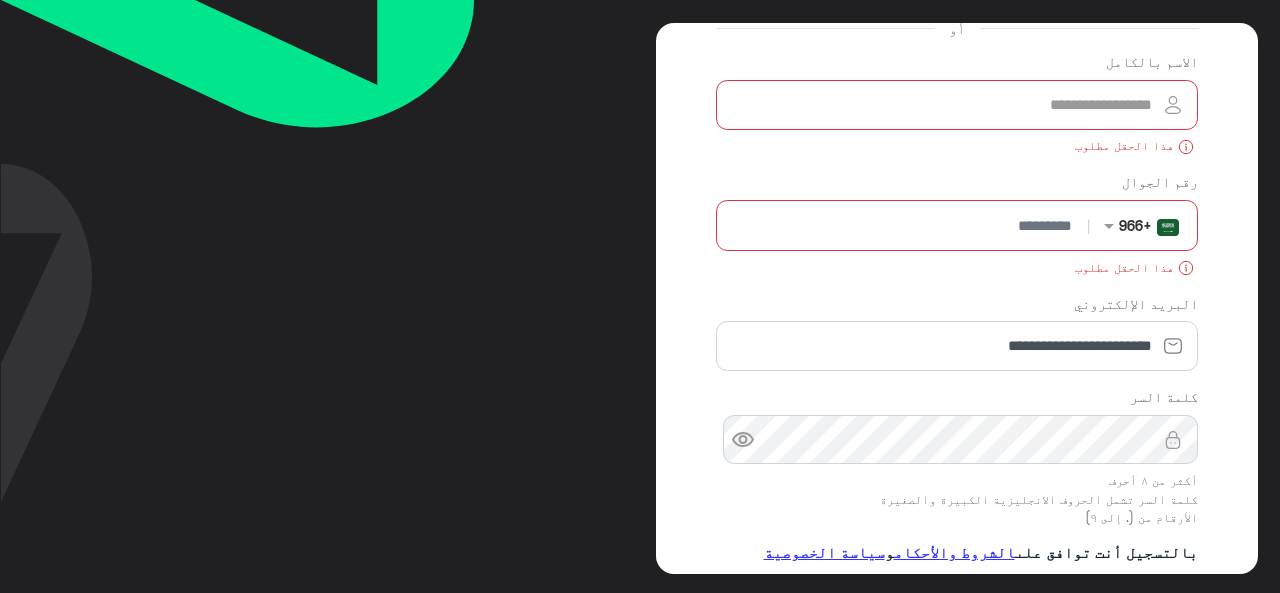 click at bounding box center (903, 226) 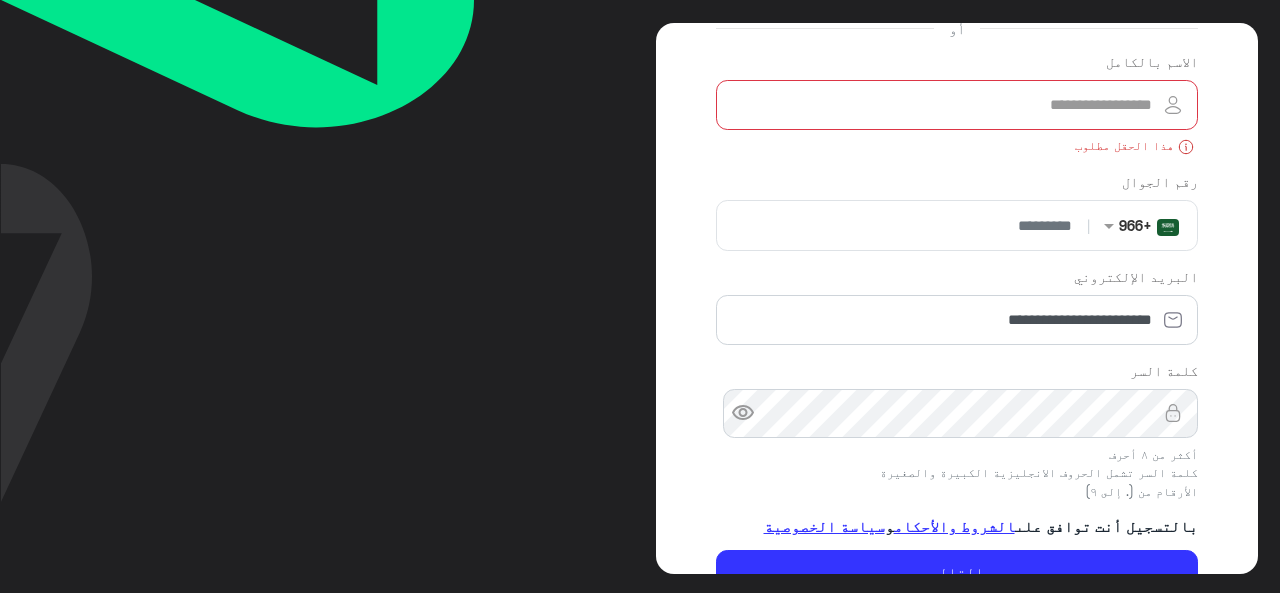 type on "*********" 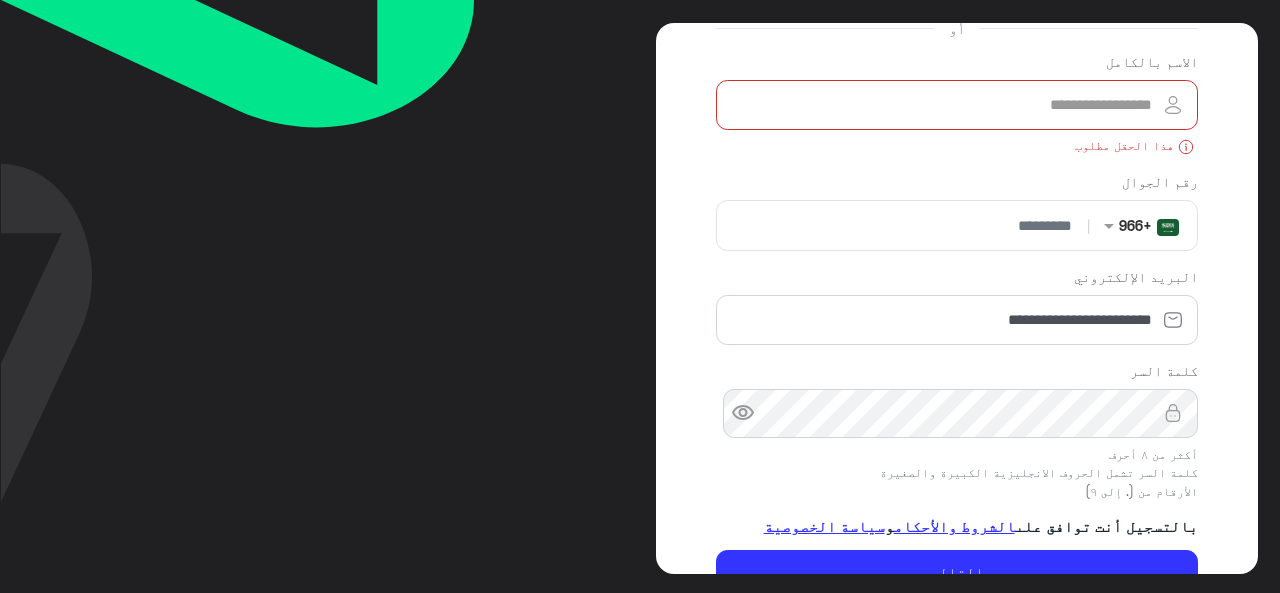 click on "الاسم بالكامل" at bounding box center (957, 105) 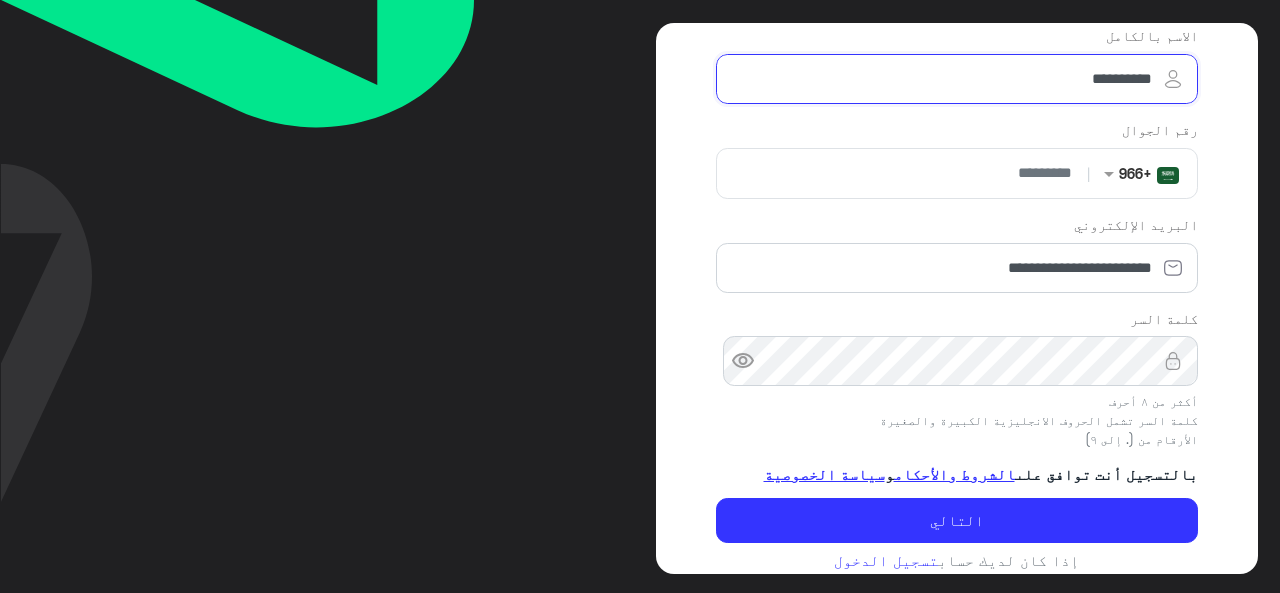 scroll, scrollTop: 239, scrollLeft: 0, axis: vertical 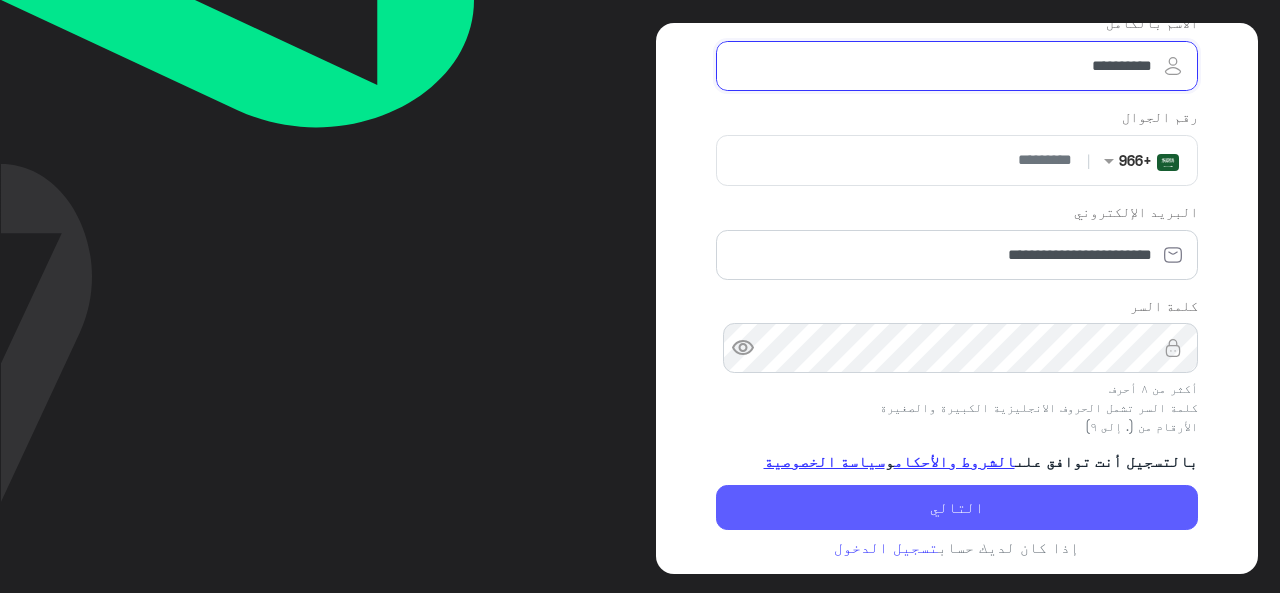 type on "**********" 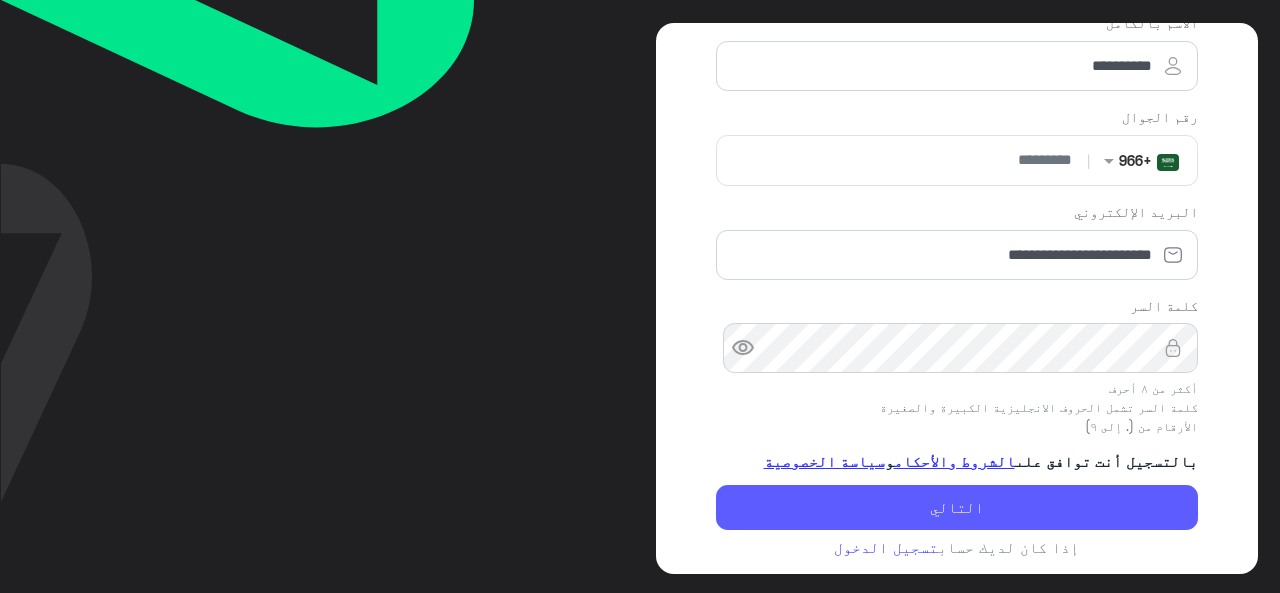 click on "التالي" at bounding box center (957, 508) 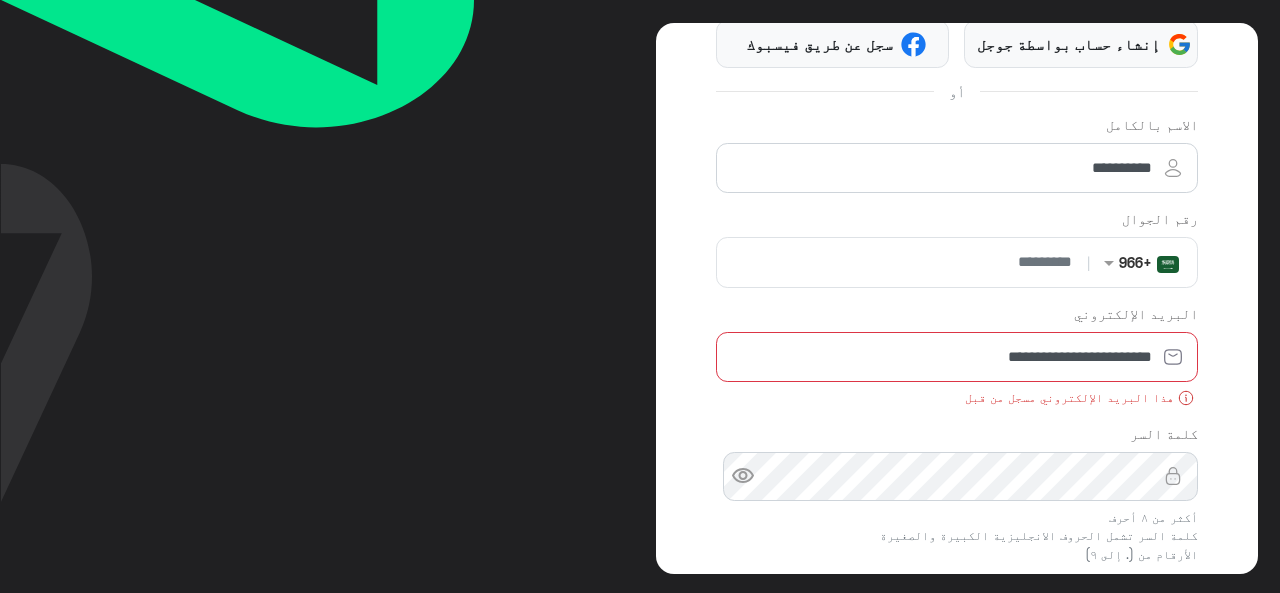 scroll, scrollTop: 39, scrollLeft: 0, axis: vertical 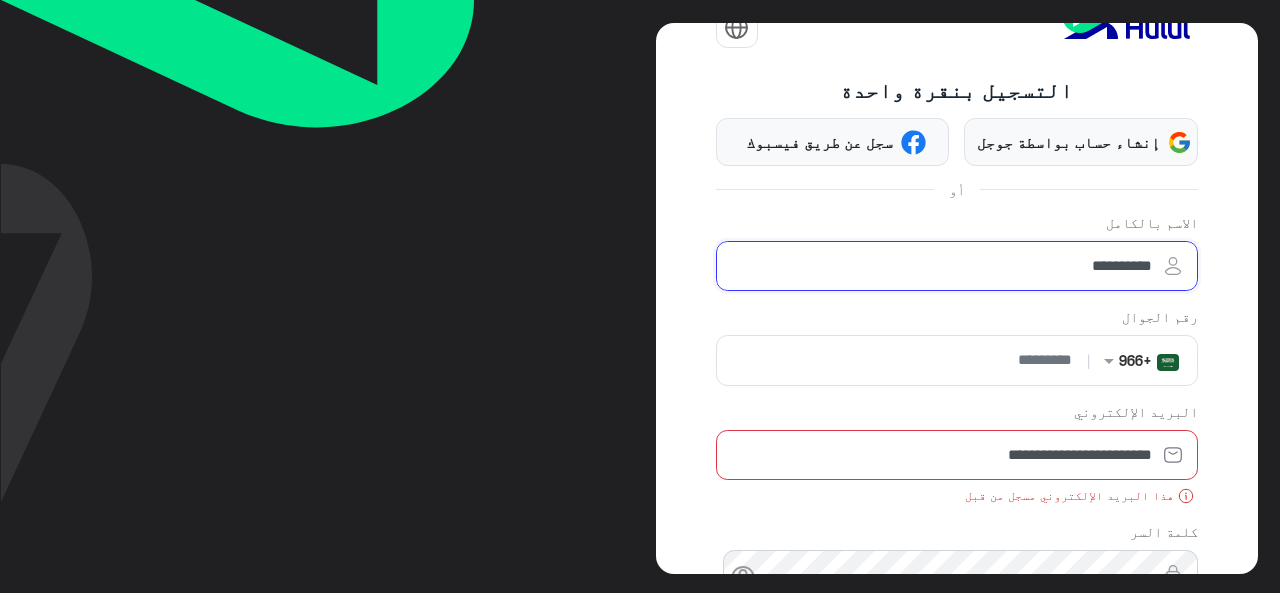 click on "**********" at bounding box center (957, 266) 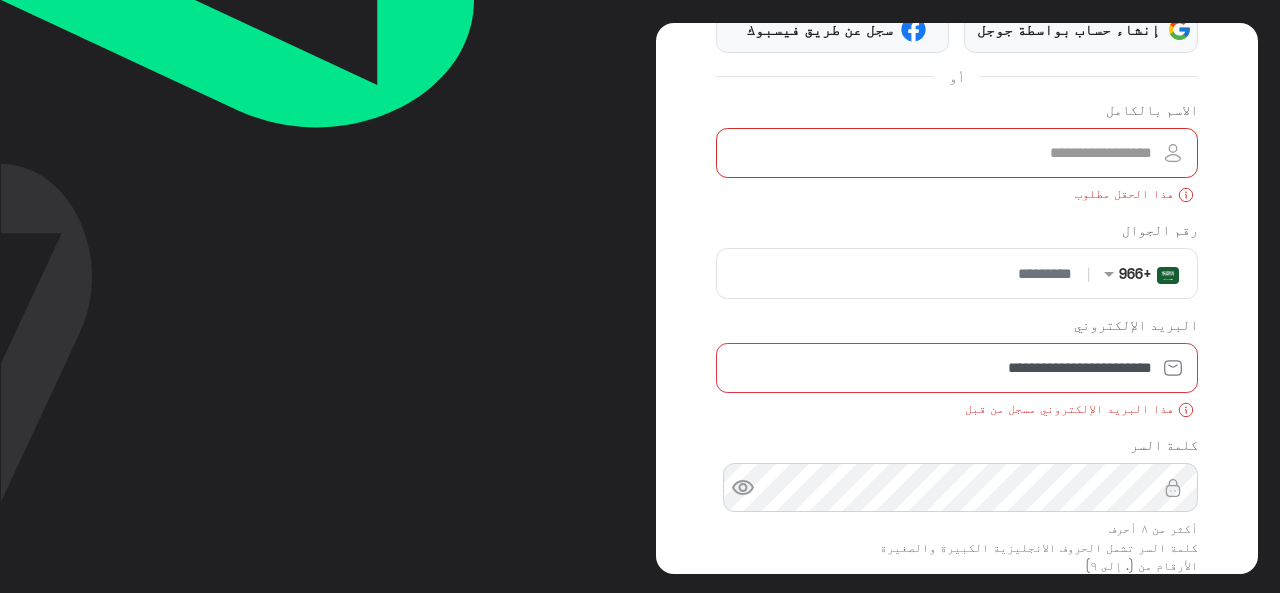 scroll, scrollTop: 292, scrollLeft: 0, axis: vertical 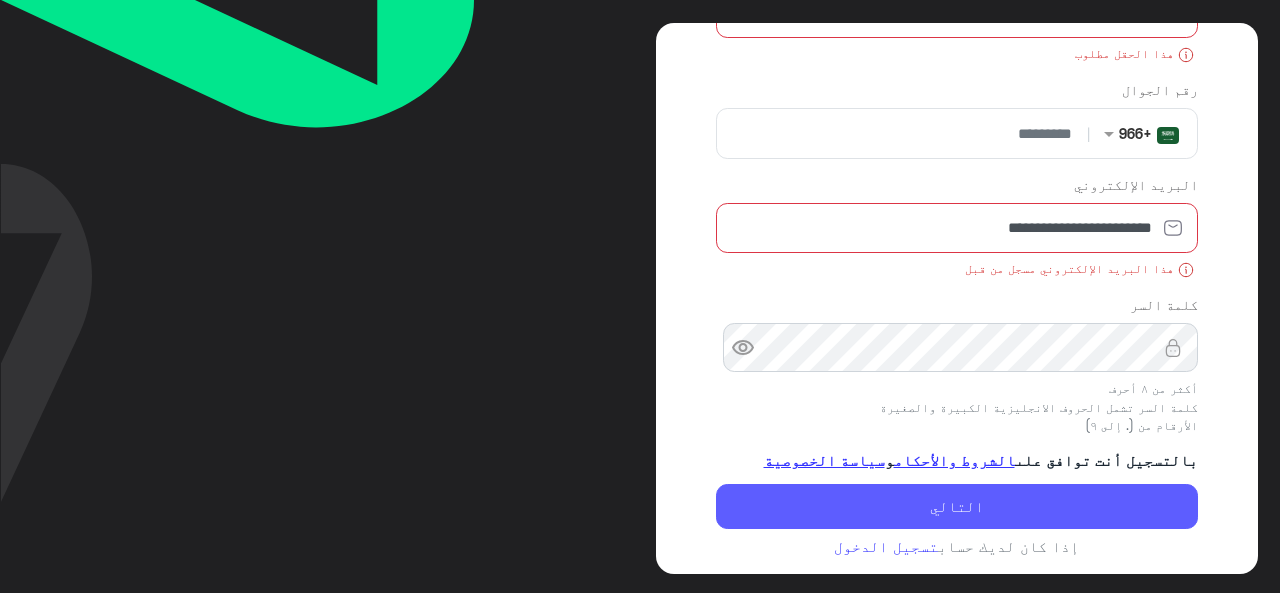 click on "التالي" at bounding box center [957, 507] 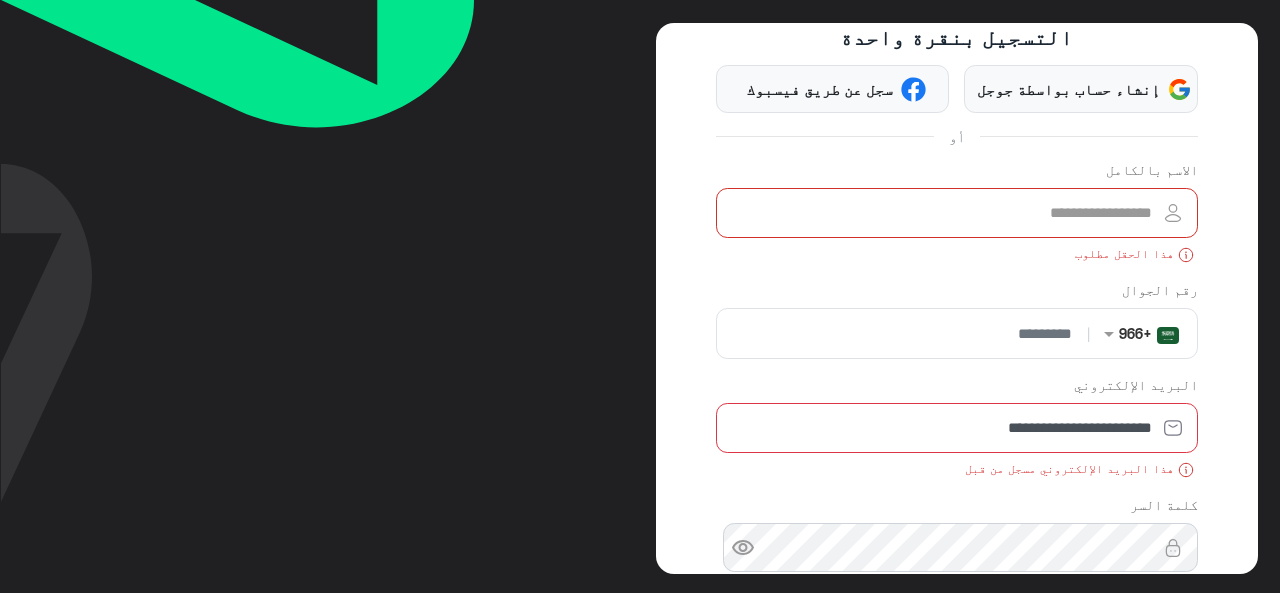 click on "الاسم بالكامل" at bounding box center (957, 213) 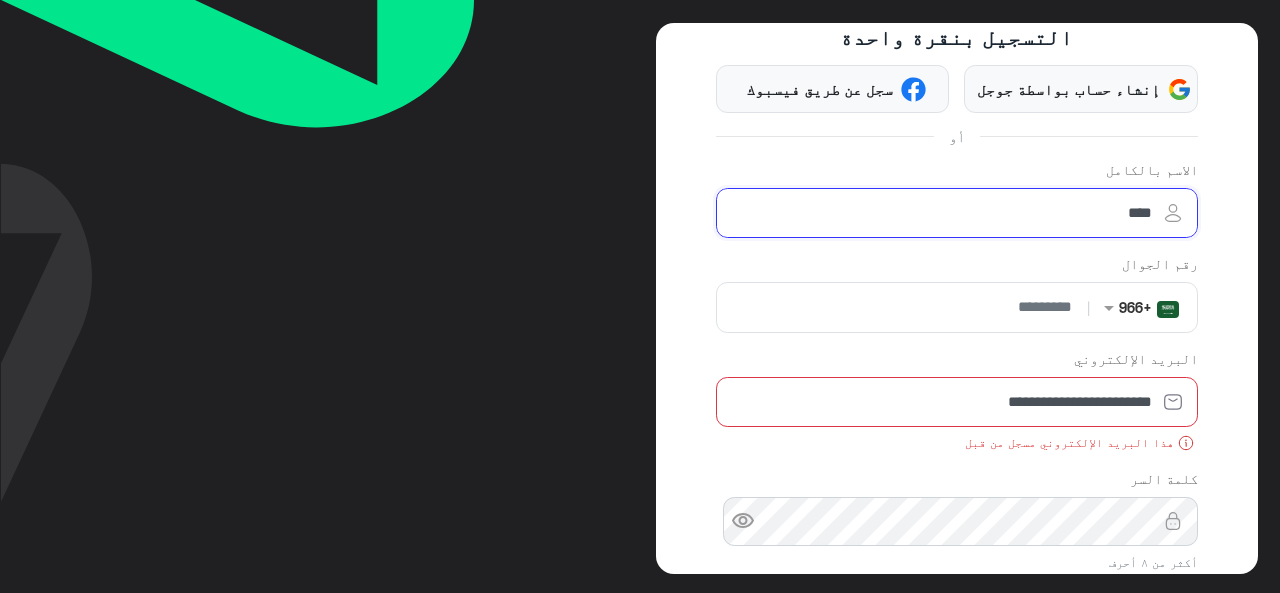 scroll, scrollTop: 266, scrollLeft: 0, axis: vertical 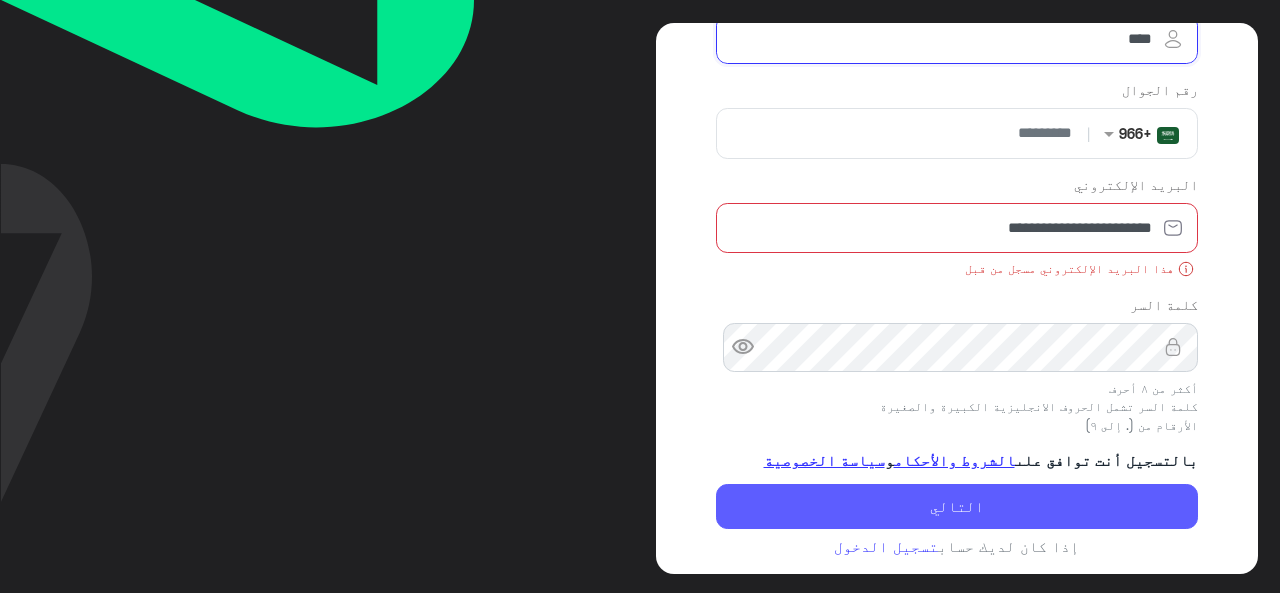 type on "****" 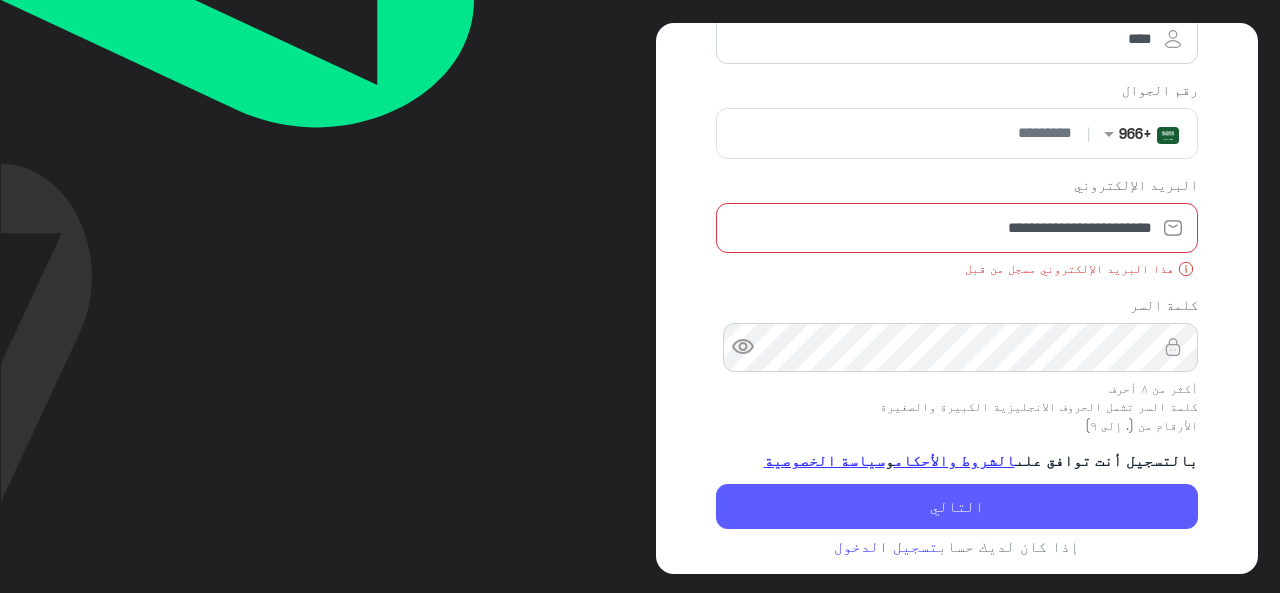 click on "التالي" at bounding box center (957, 507) 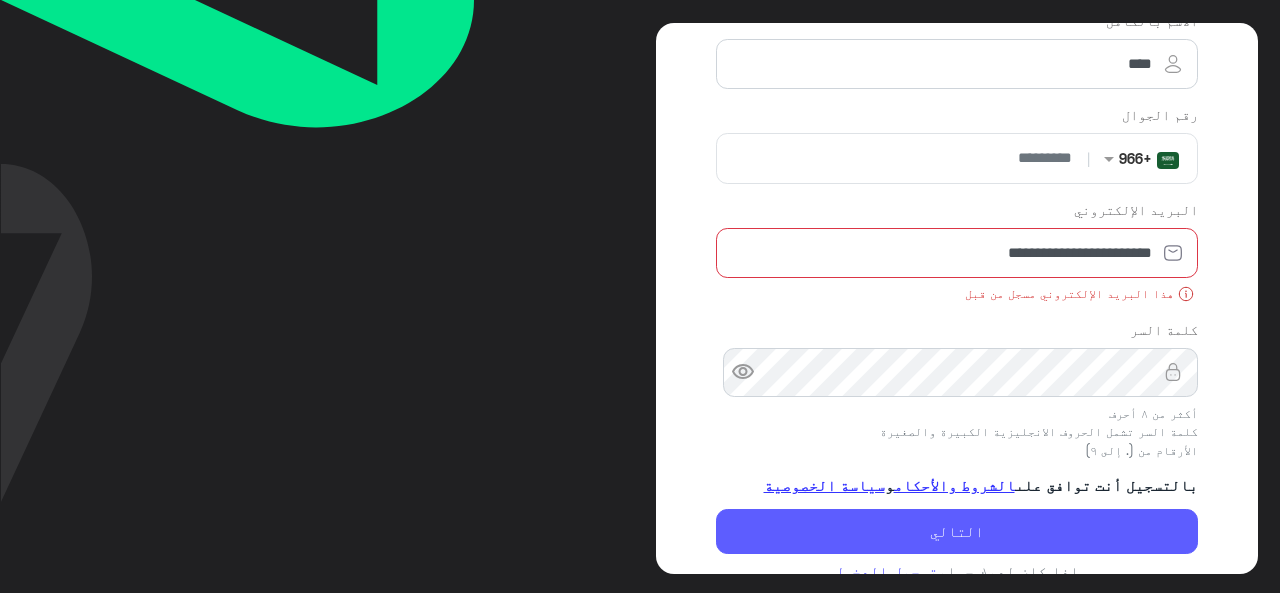 scroll, scrollTop: 266, scrollLeft: 0, axis: vertical 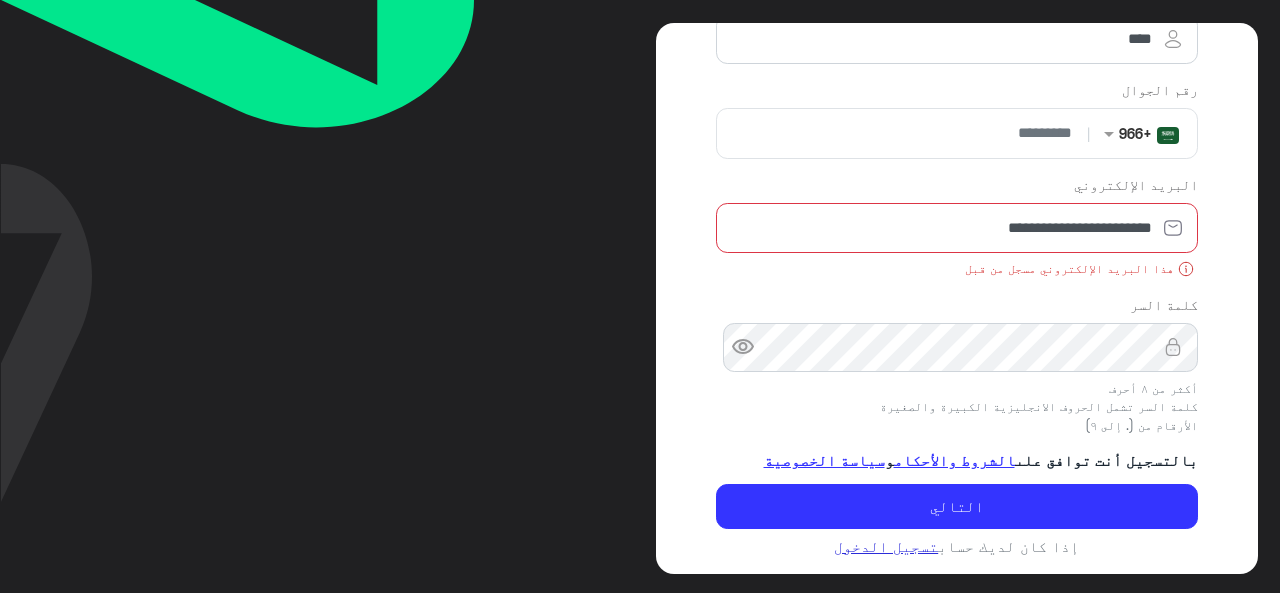 click on "تسجيل الدخول" at bounding box center [886, 546] 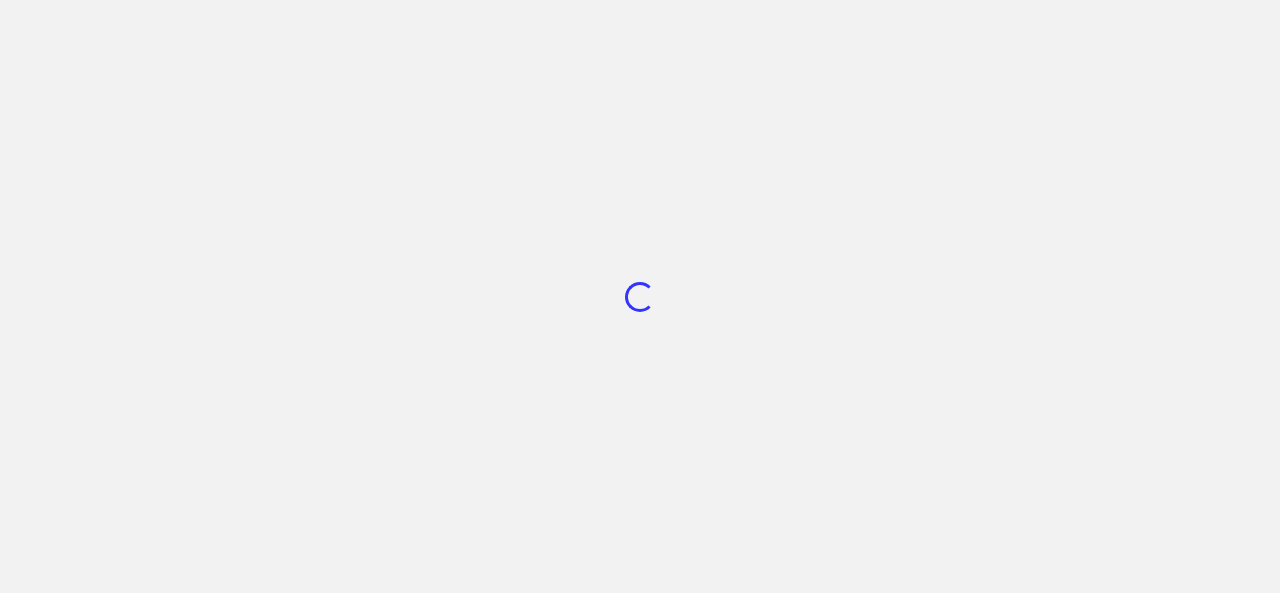 scroll, scrollTop: 0, scrollLeft: 0, axis: both 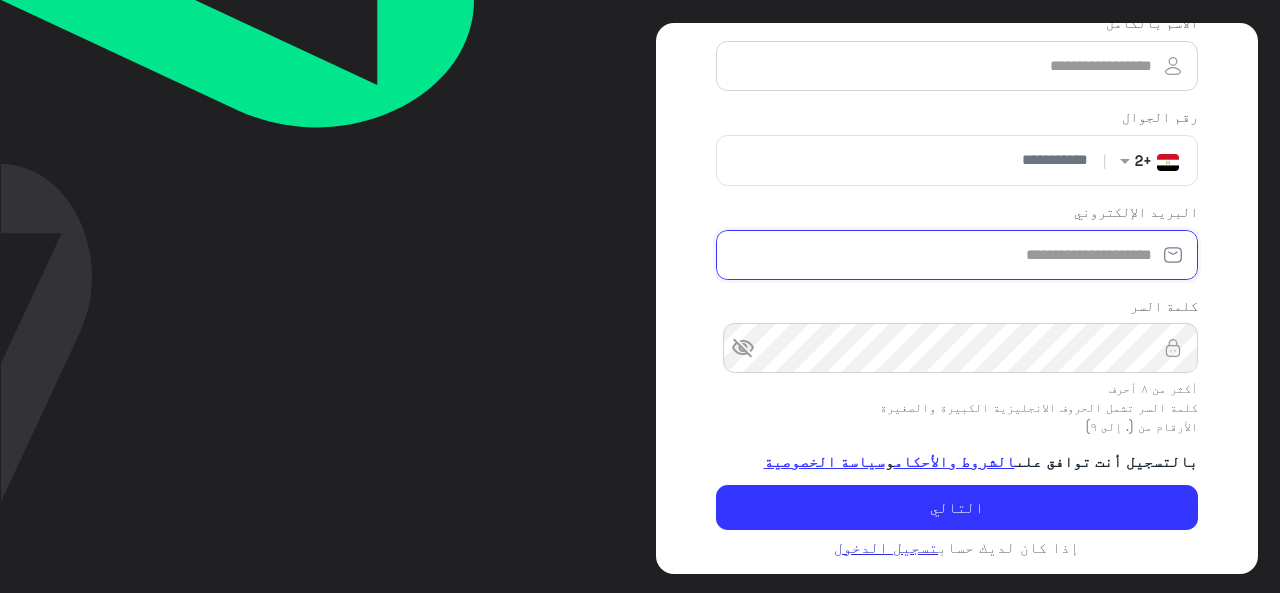 type on "**********" 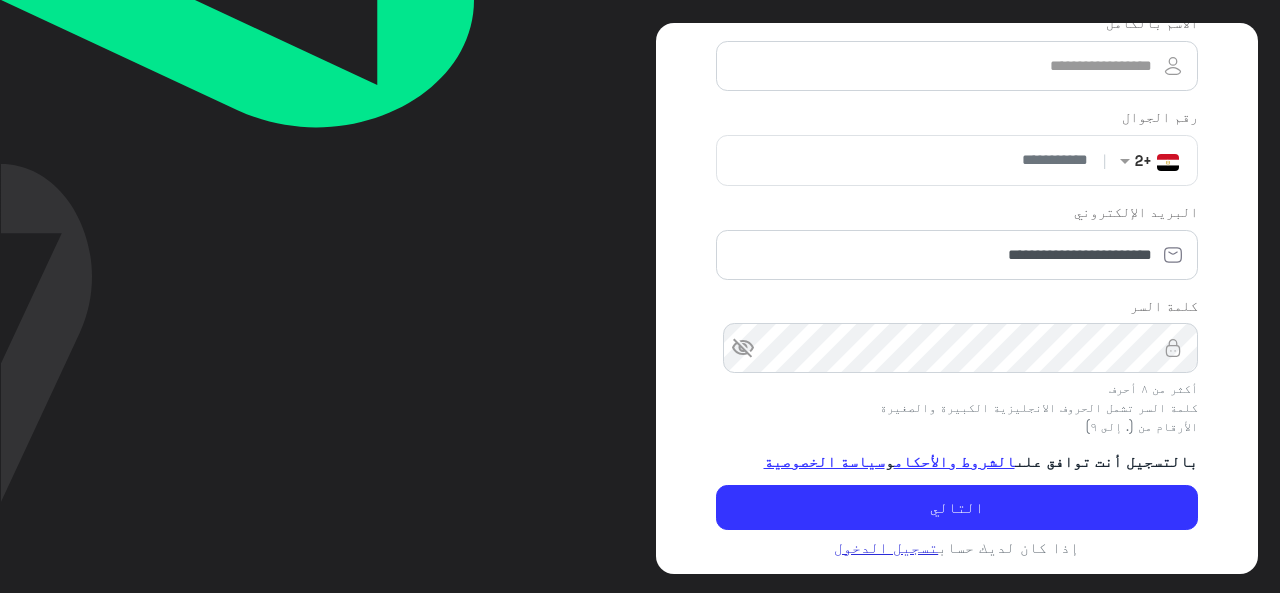 click on "تسجيل الدخول" at bounding box center (886, 547) 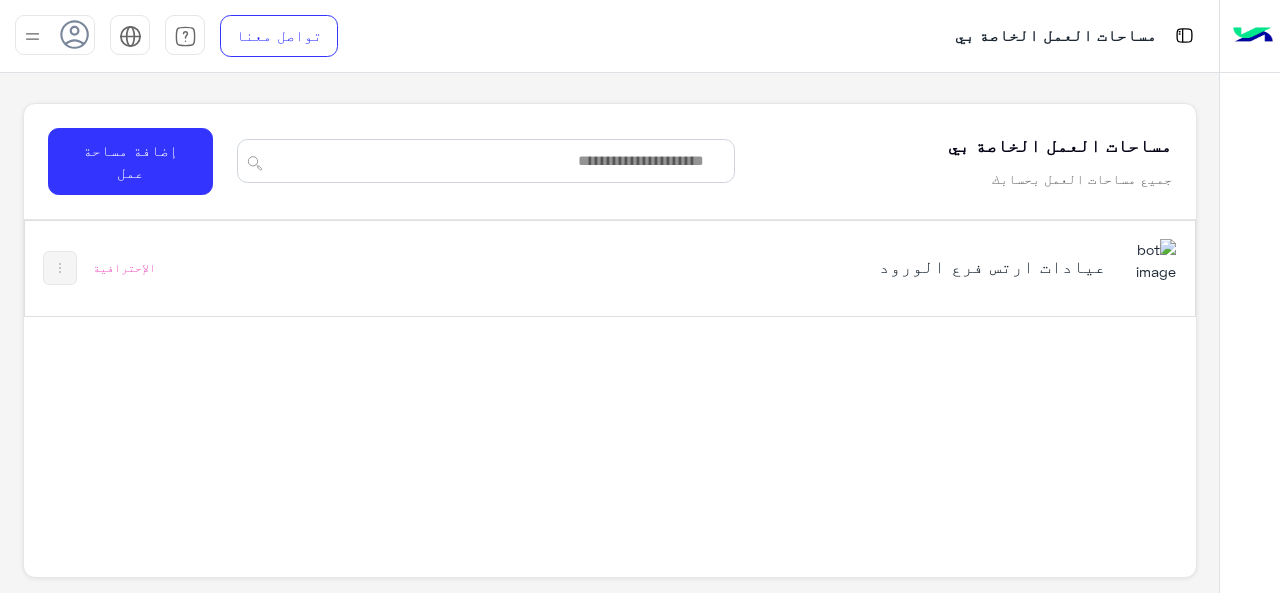 click on "عيادات ارتس فرع الورود" at bounding box center (902, 266) 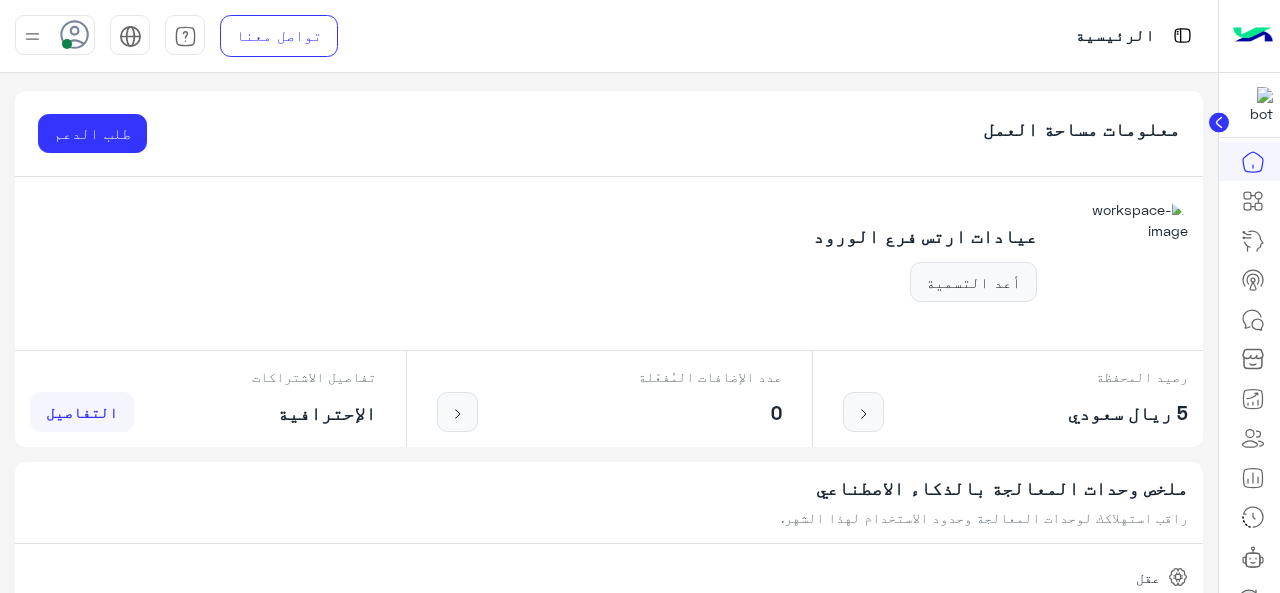 scroll, scrollTop: 0, scrollLeft: 0, axis: both 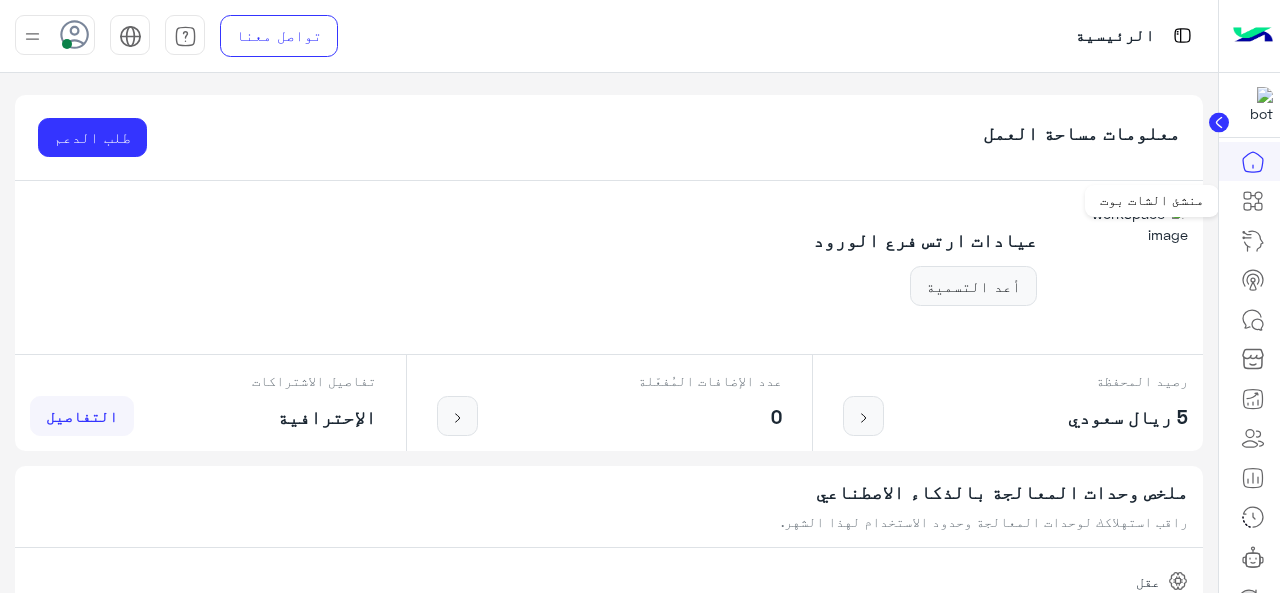 click at bounding box center (1253, 201) 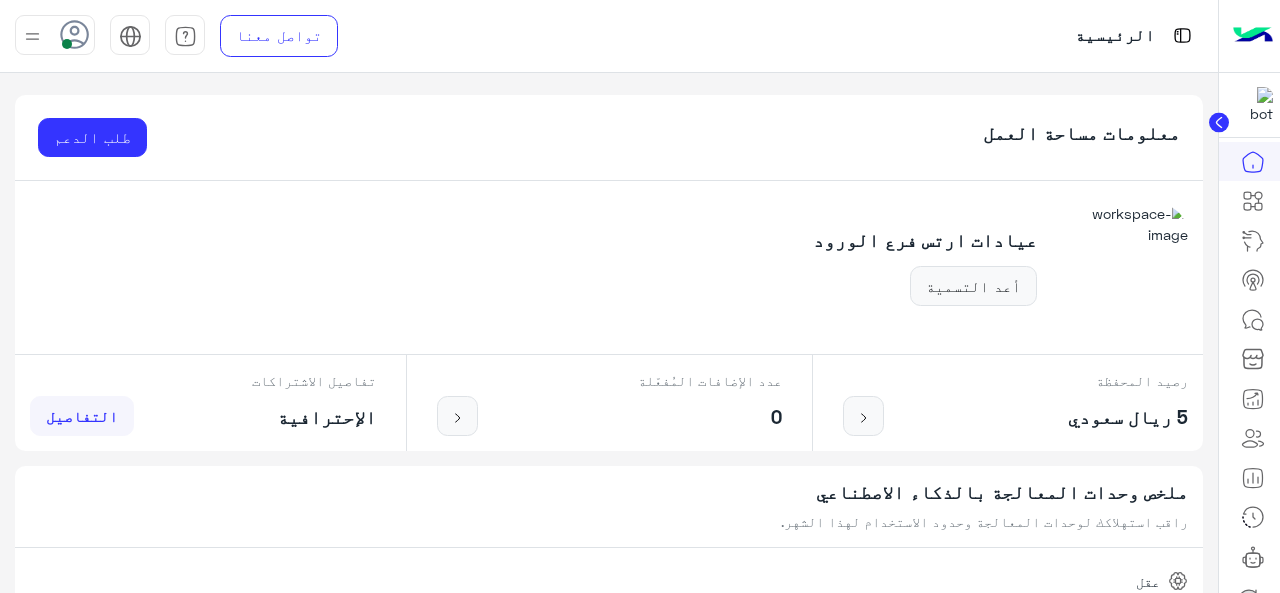 click at bounding box center (1253, 201) 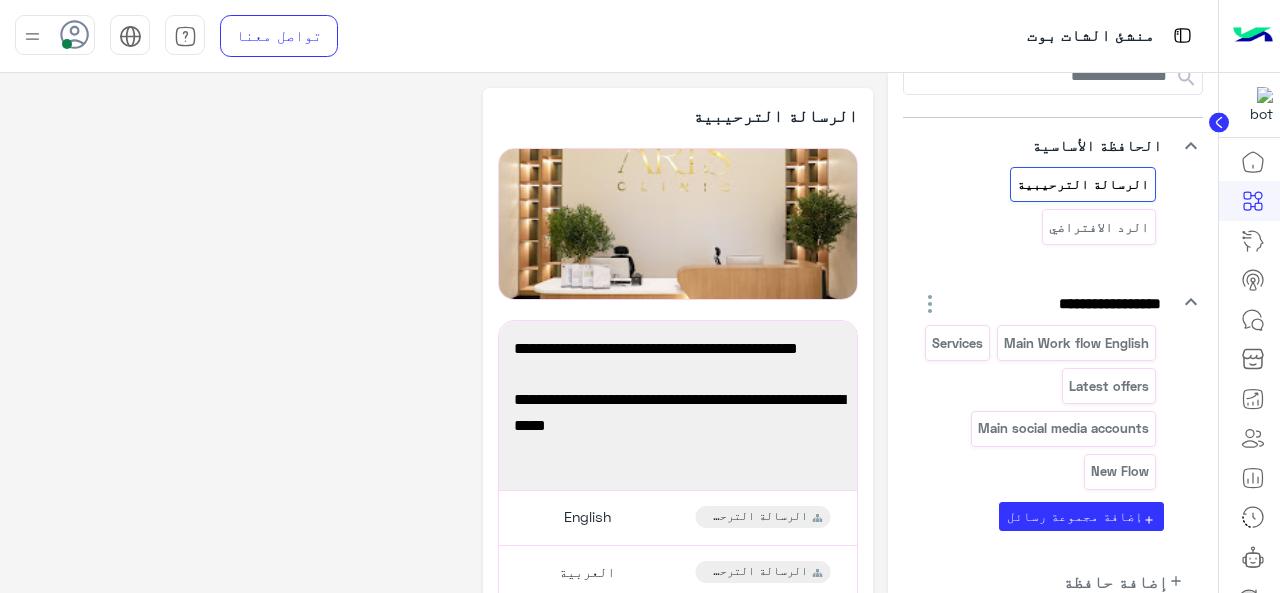 scroll, scrollTop: 144, scrollLeft: 0, axis: vertical 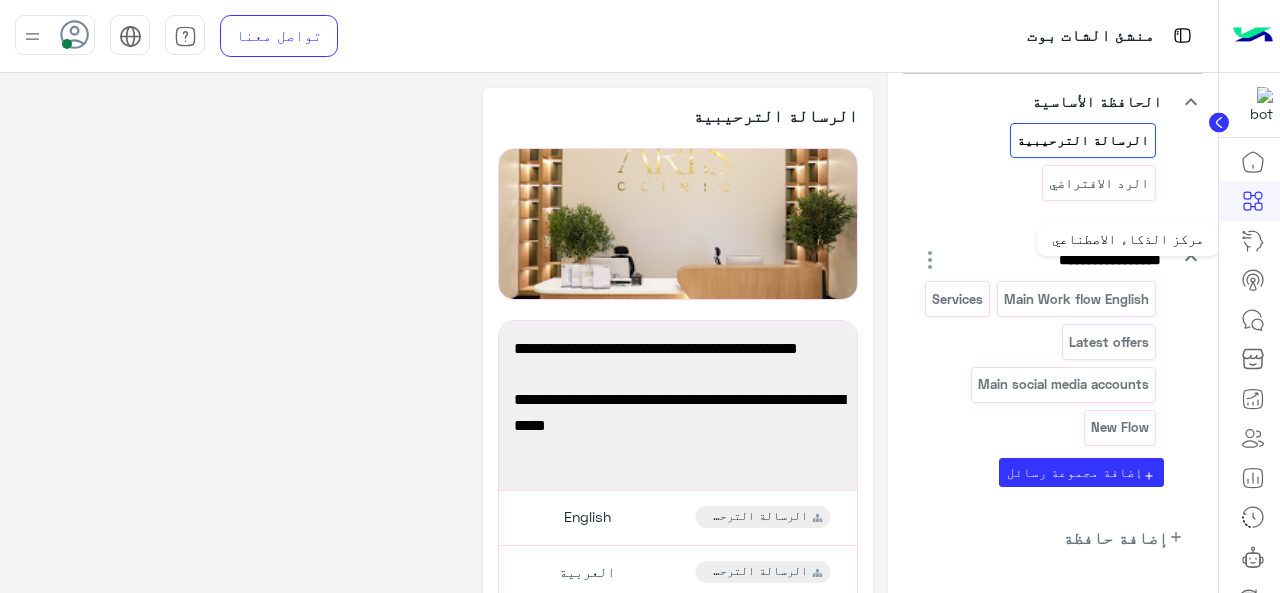 click at bounding box center (1253, 241) 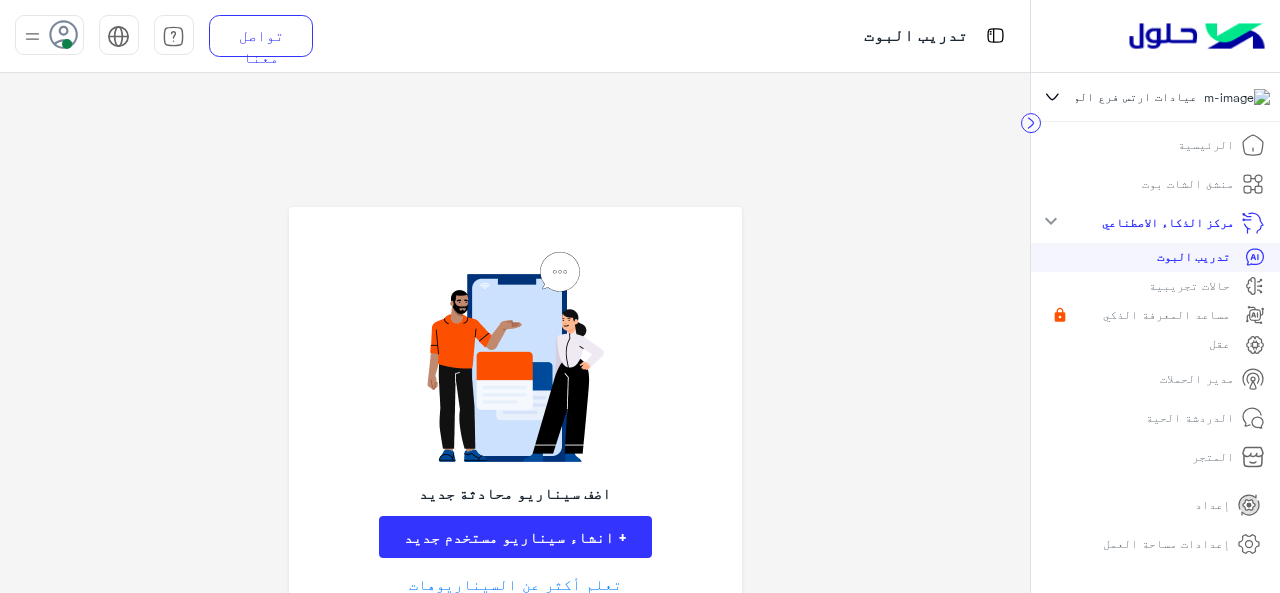 click on "الرئيسية" at bounding box center (1206, 145) 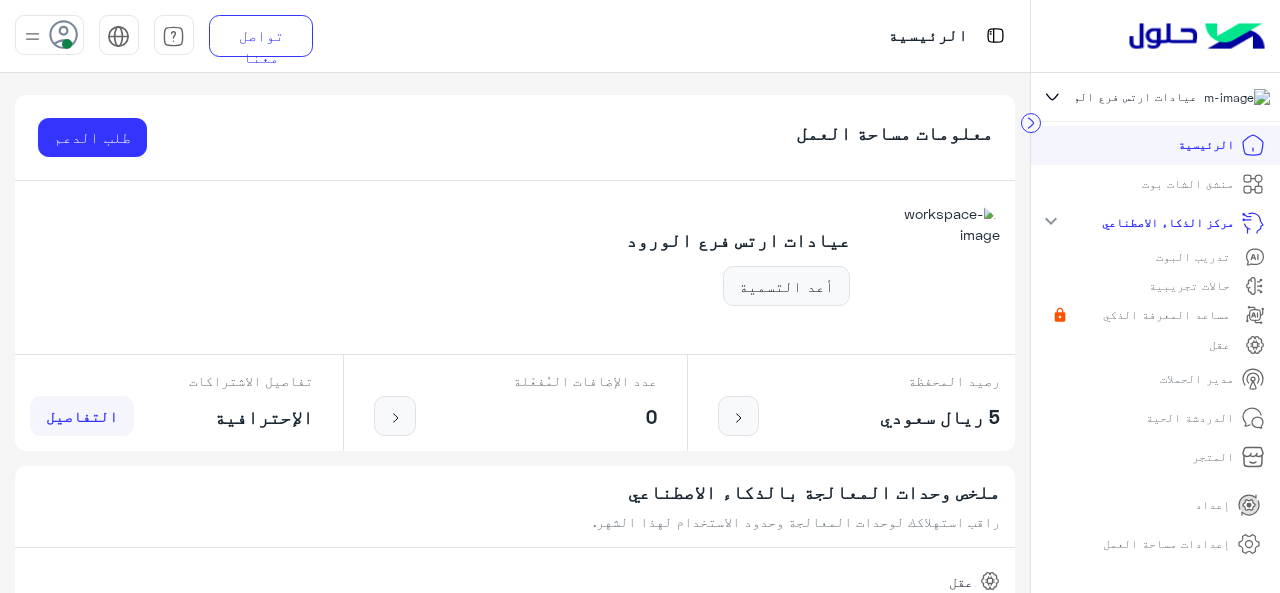 click at bounding box center [1031, 122] 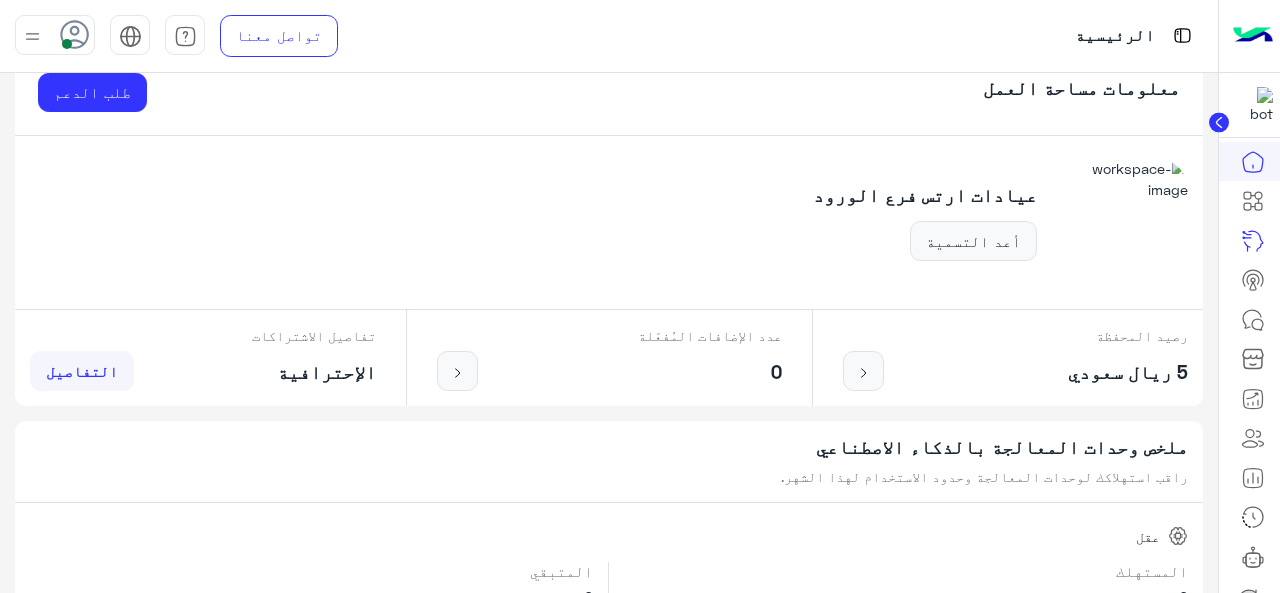scroll, scrollTop: 0, scrollLeft: 0, axis: both 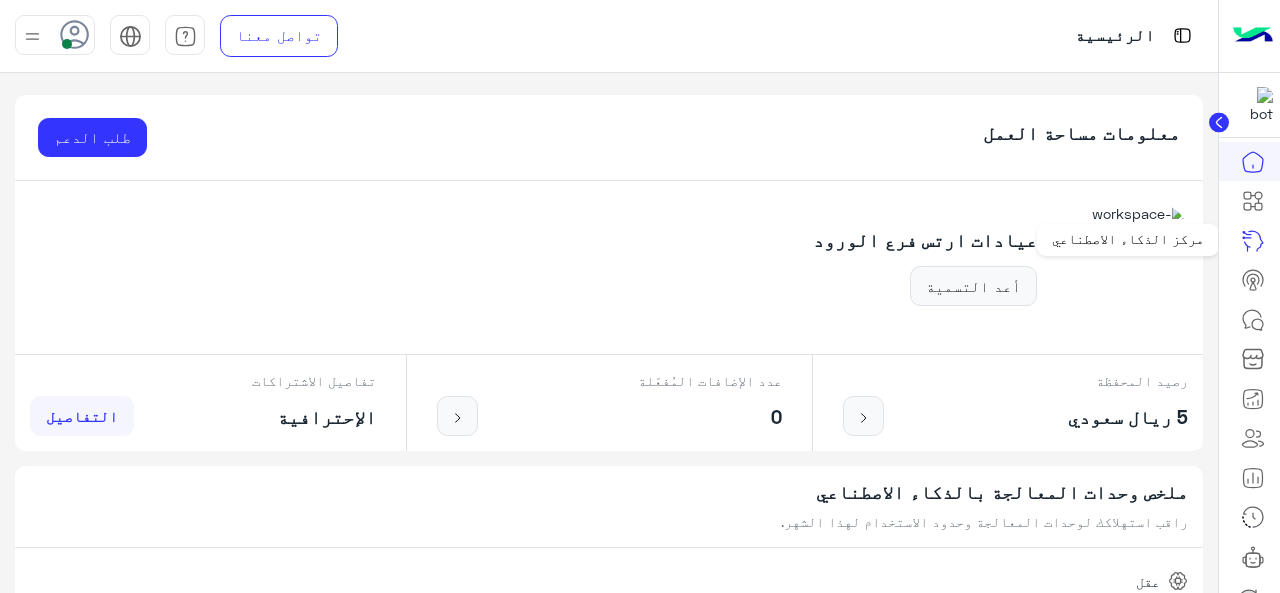 click at bounding box center (1253, 241) 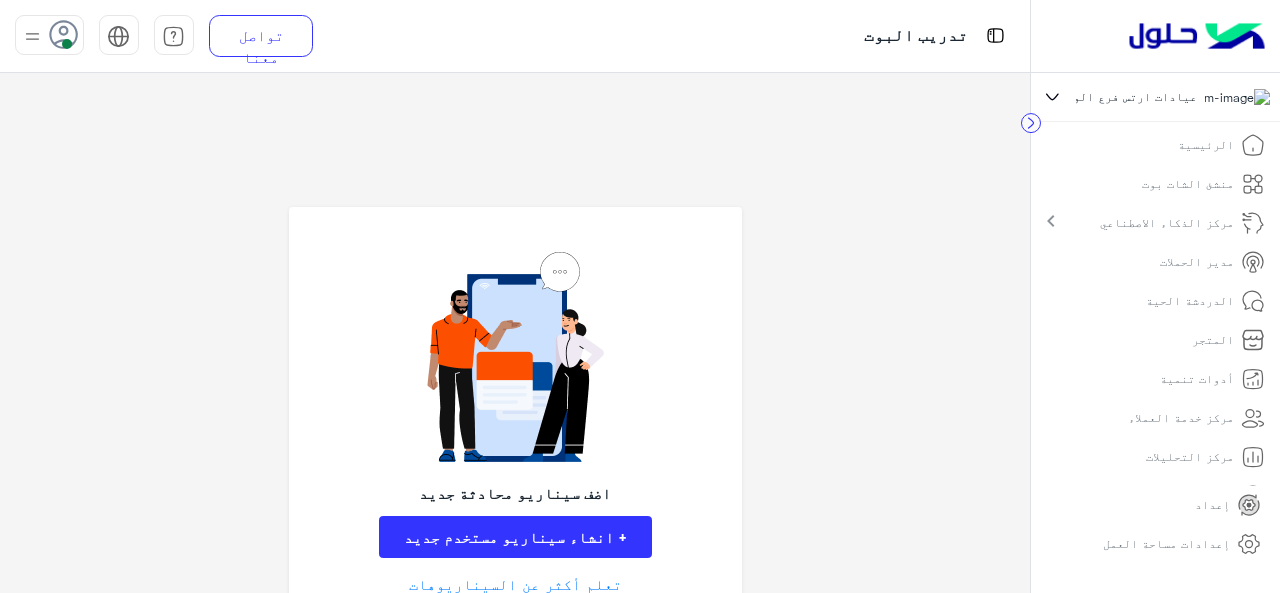 click on "chevron_right" at bounding box center (1051, 221) 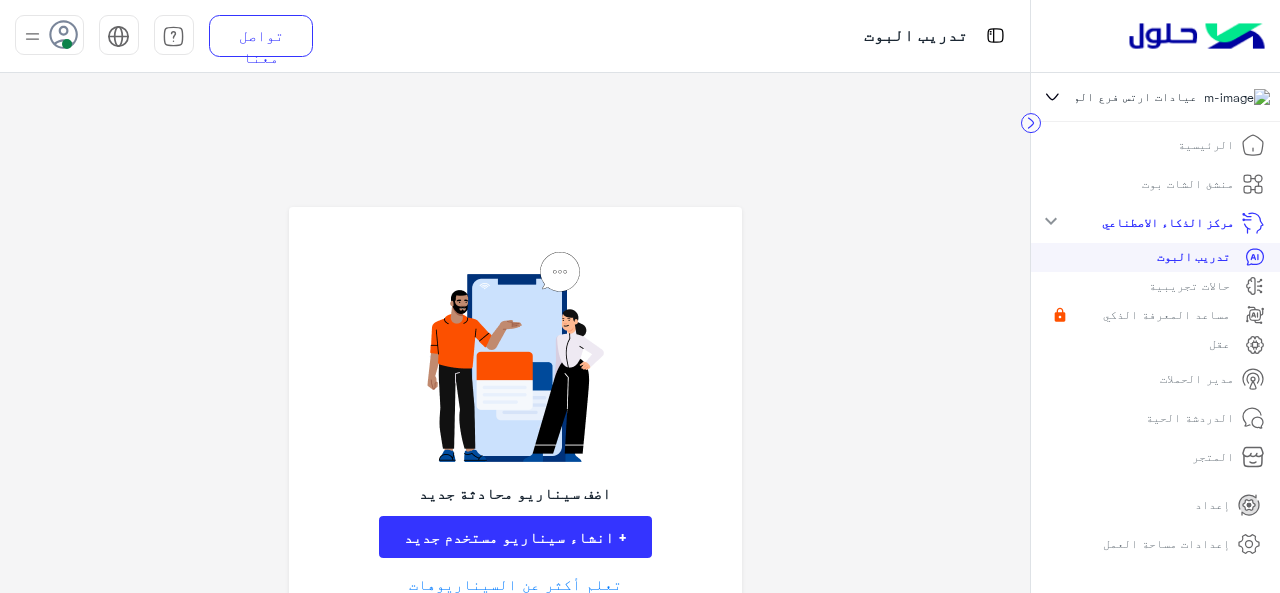 click on "expand_more" at bounding box center (1051, 221) 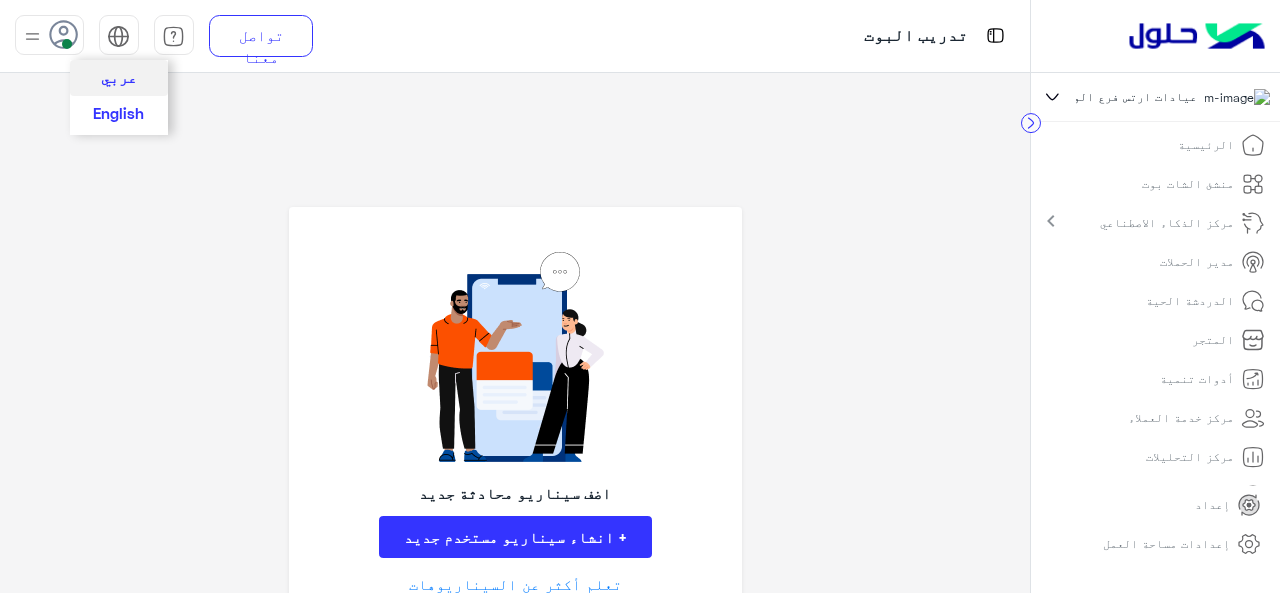 click on "عربي English" at bounding box center [119, 35] 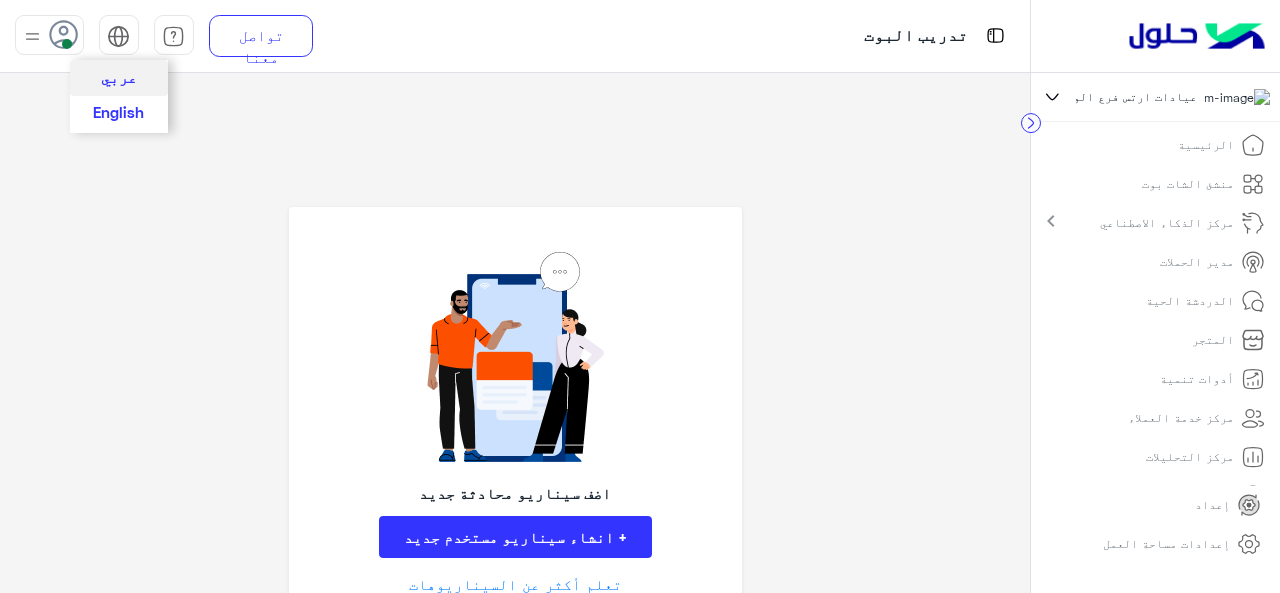 click on "English" at bounding box center (119, 113) 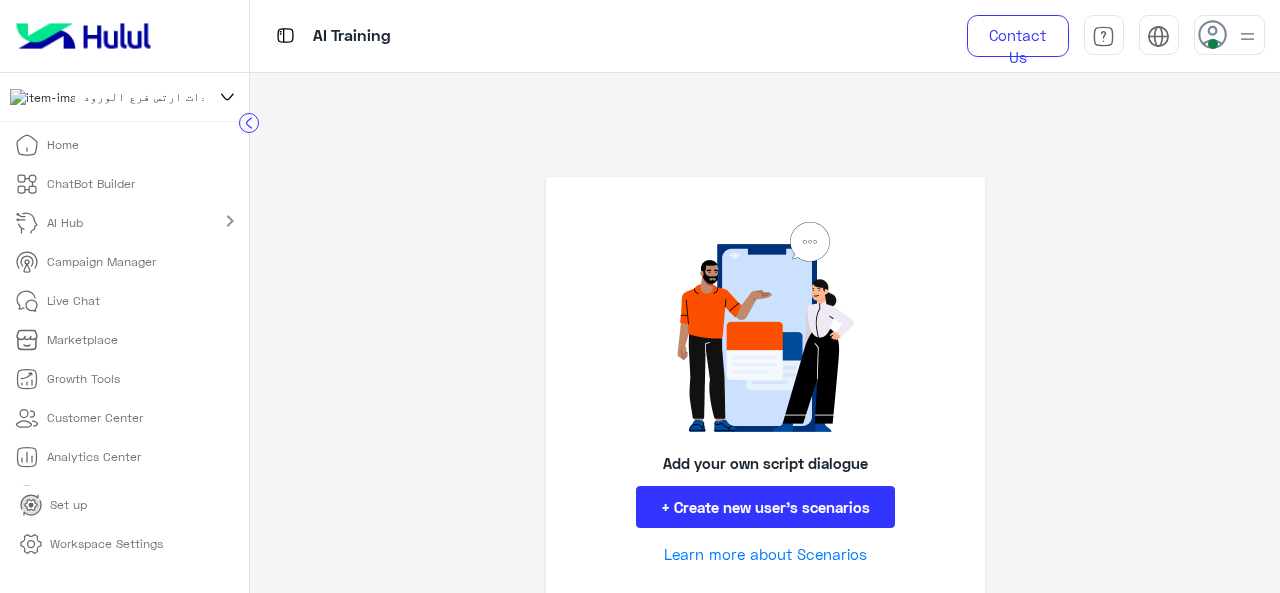 click on "chevron_right" at bounding box center (230, 221) 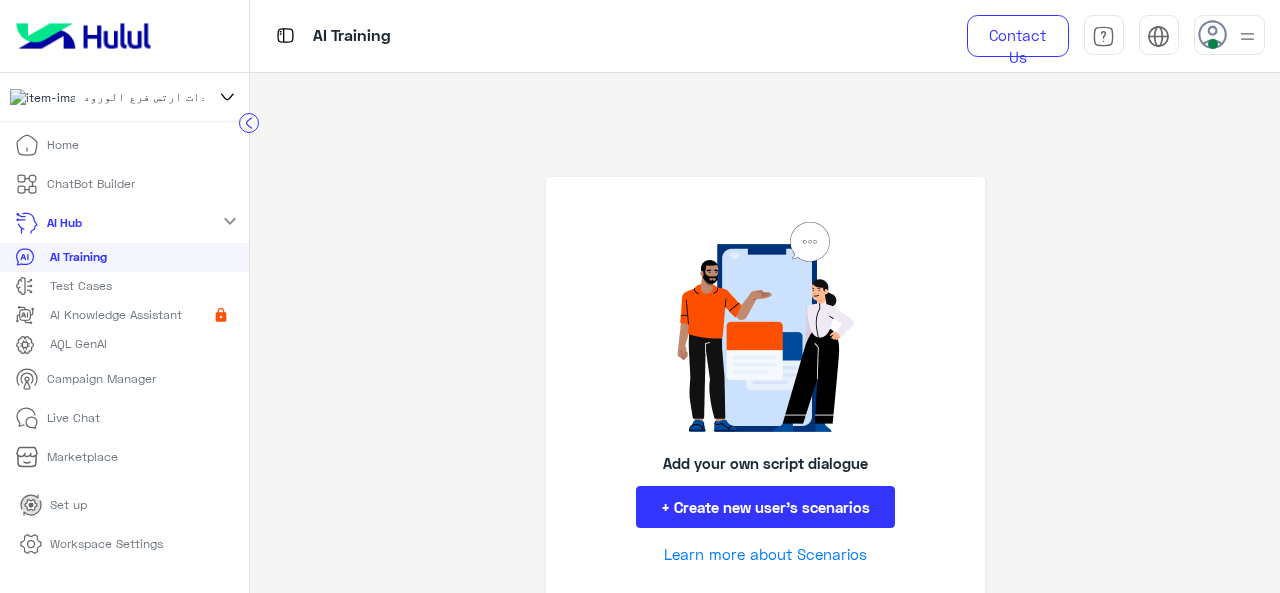 click on "expand_more" at bounding box center (230, 221) 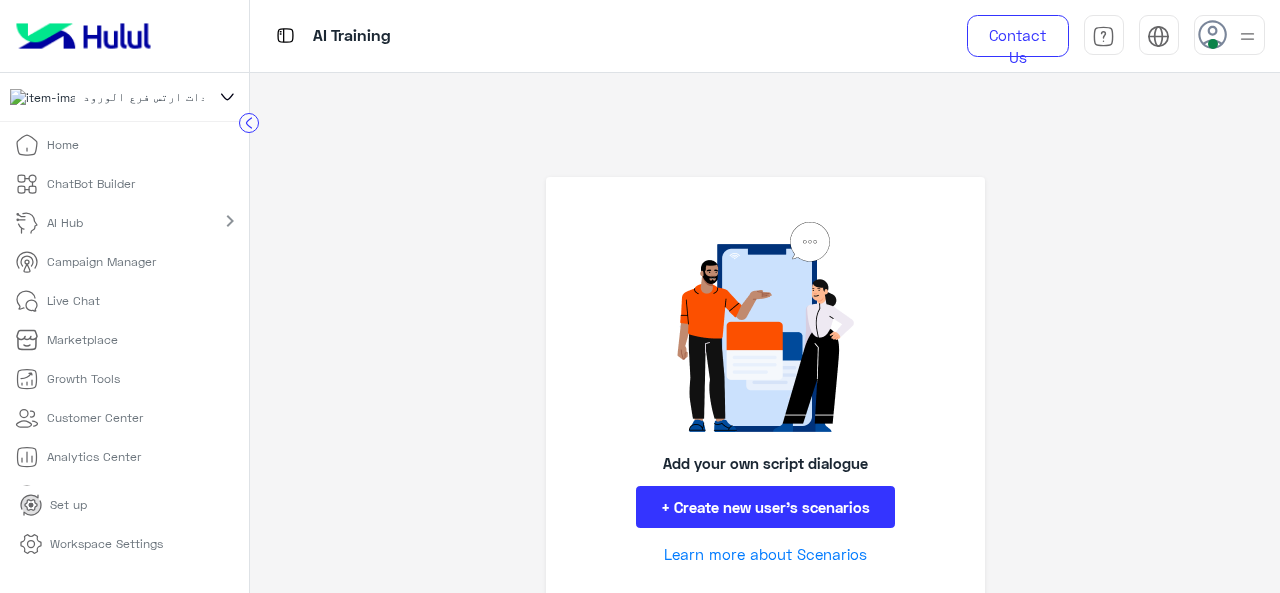 click on "Home" at bounding box center (47, 145) 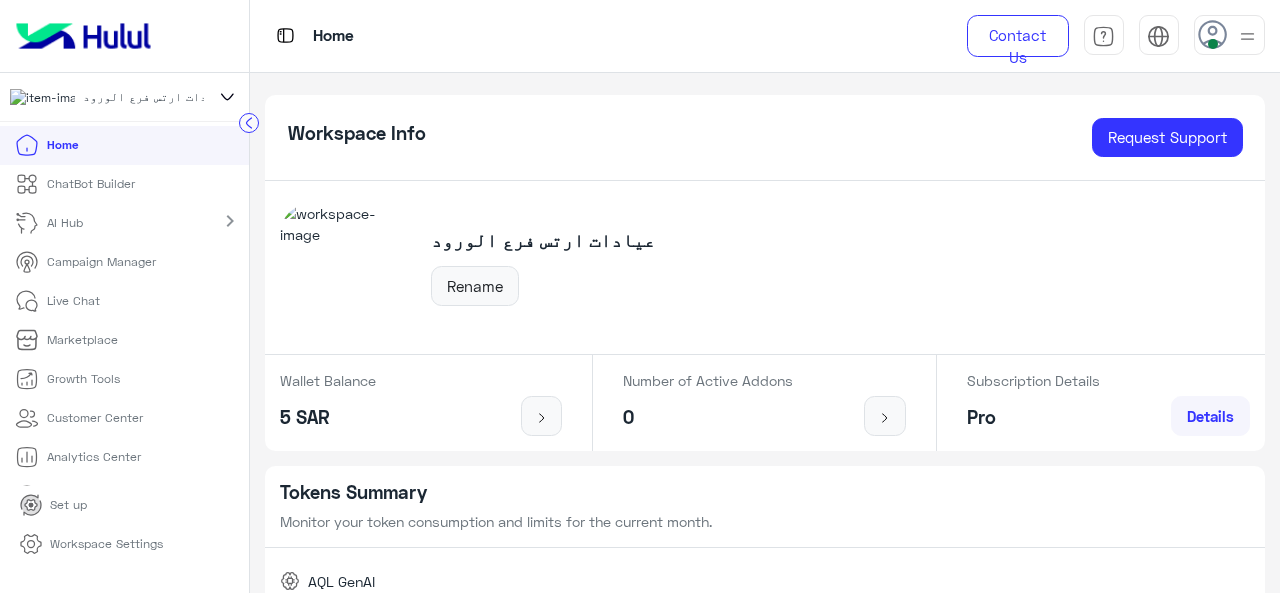 click on "ChatBot Builder" at bounding box center [91, 184] 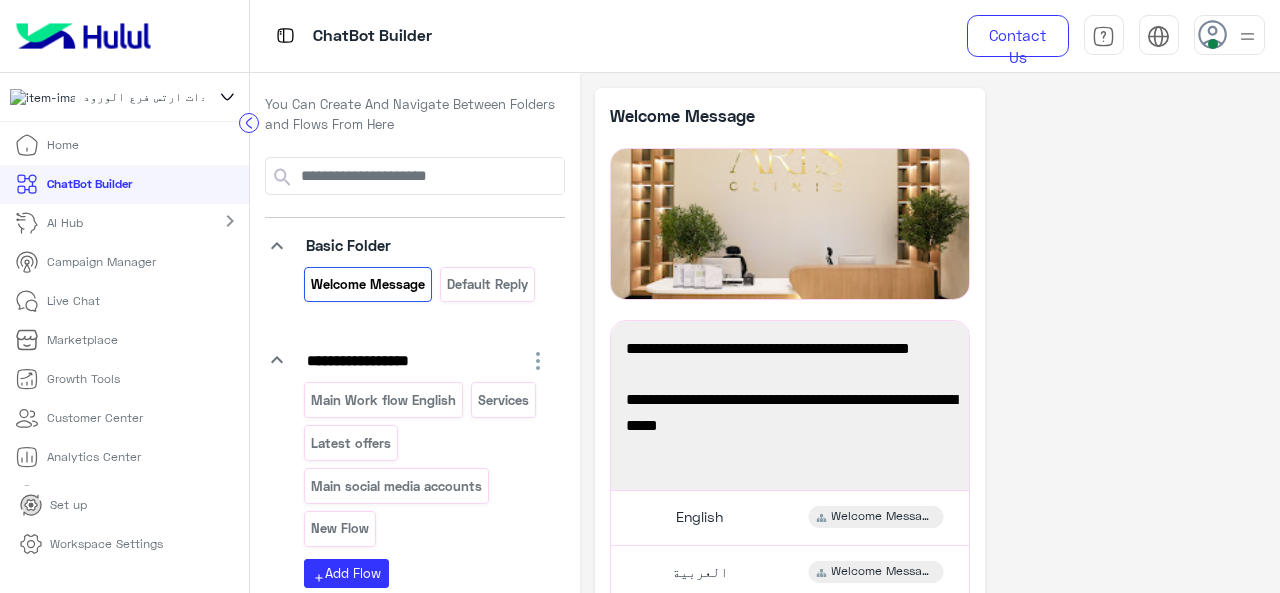 click on "AI Hub" at bounding box center (52, 223) 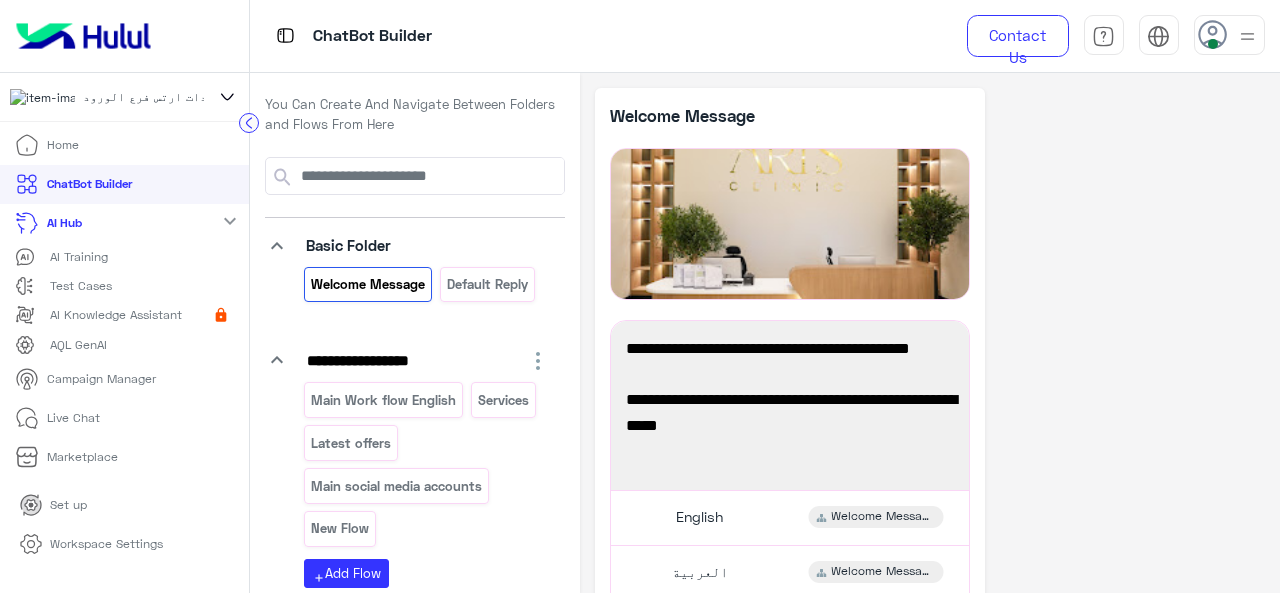 click on "expand_more" at bounding box center (230, 221) 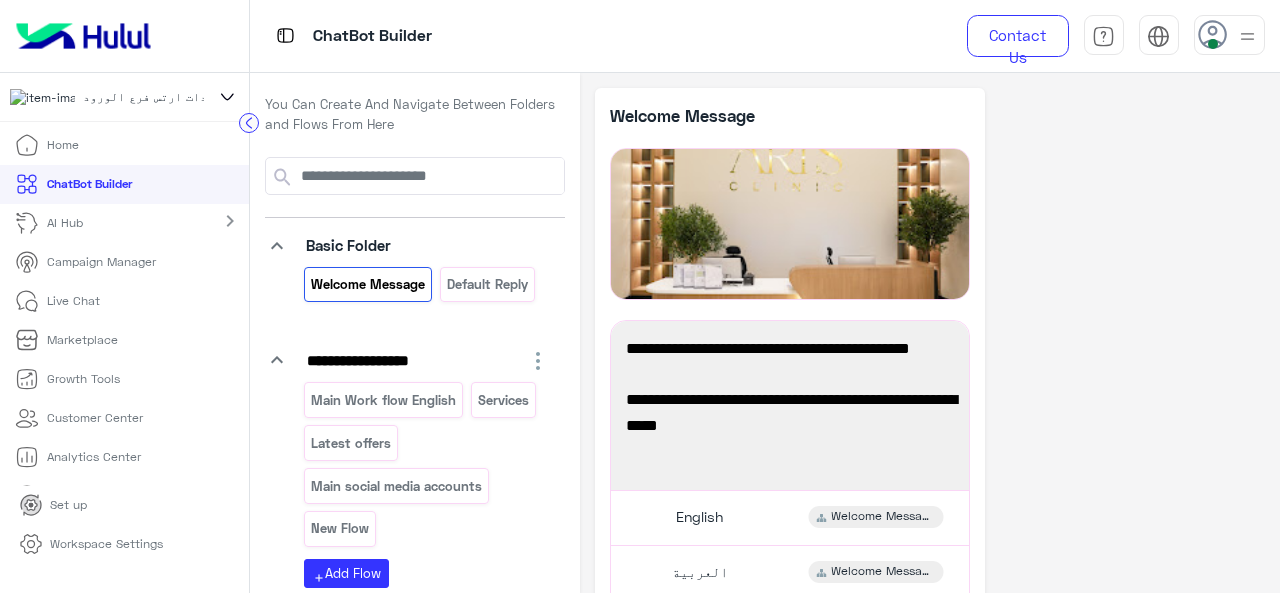 click on "Campaign Manager" at bounding box center [101, 262] 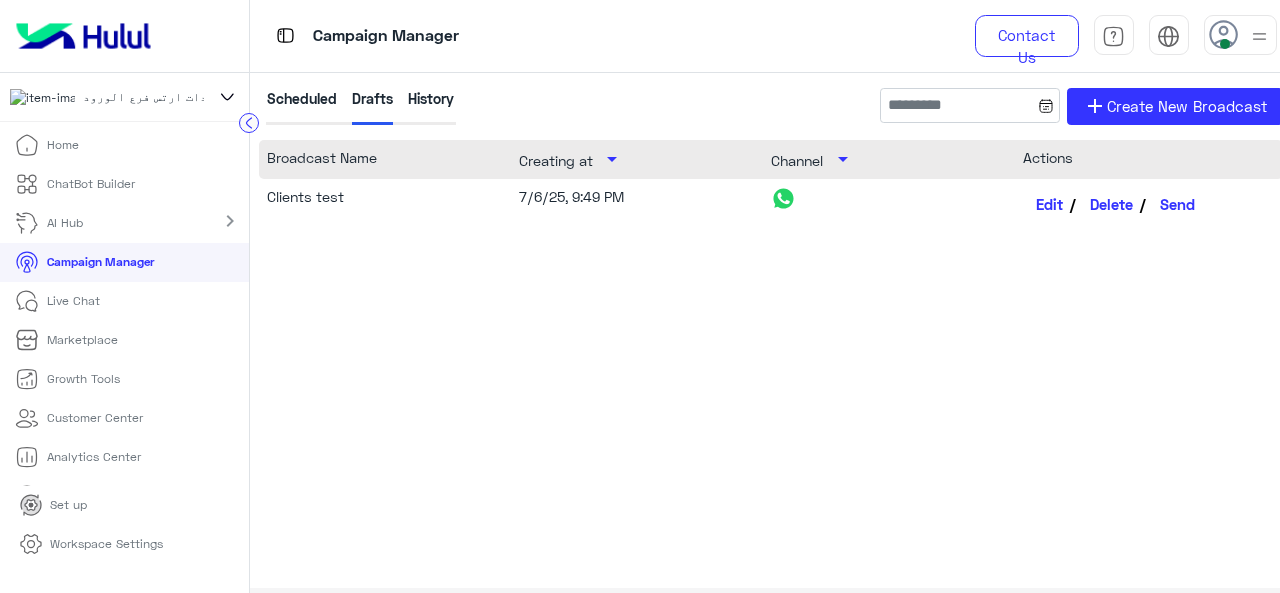 click on "Home" at bounding box center [63, 145] 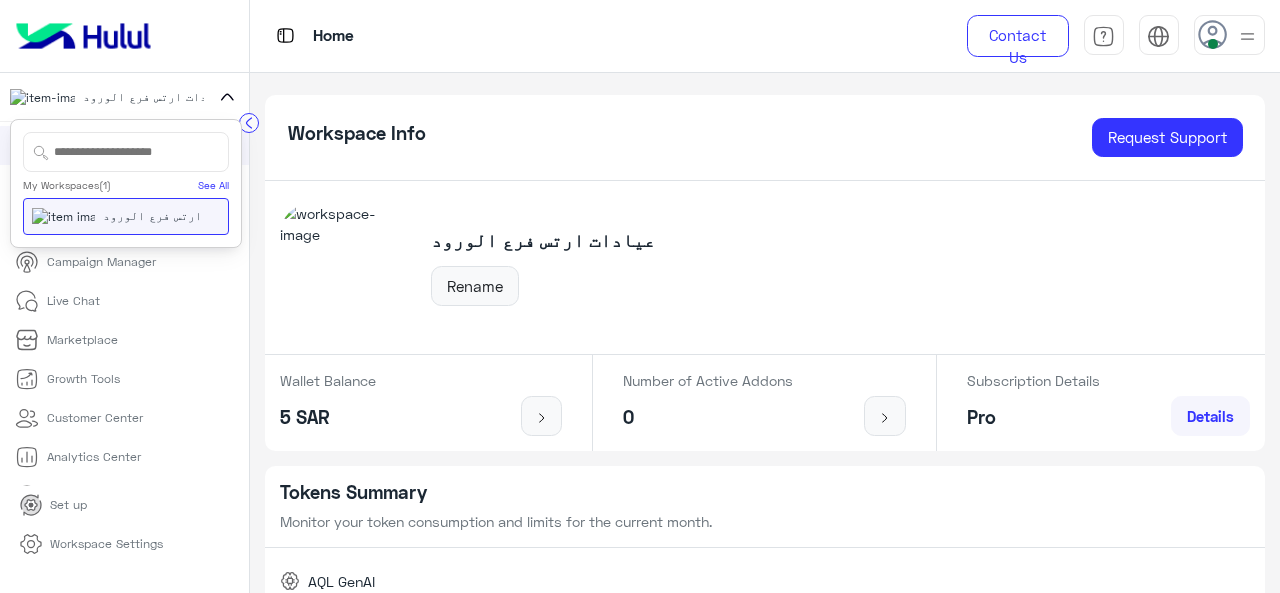 click at bounding box center [249, 122] 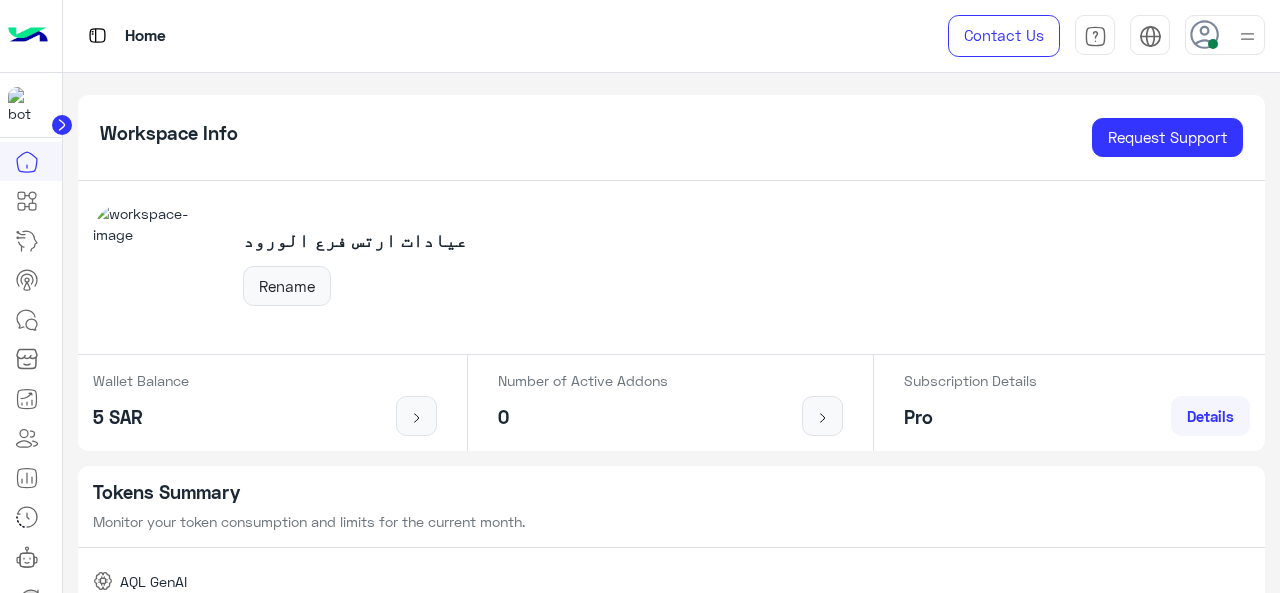 click at bounding box center [62, 125] 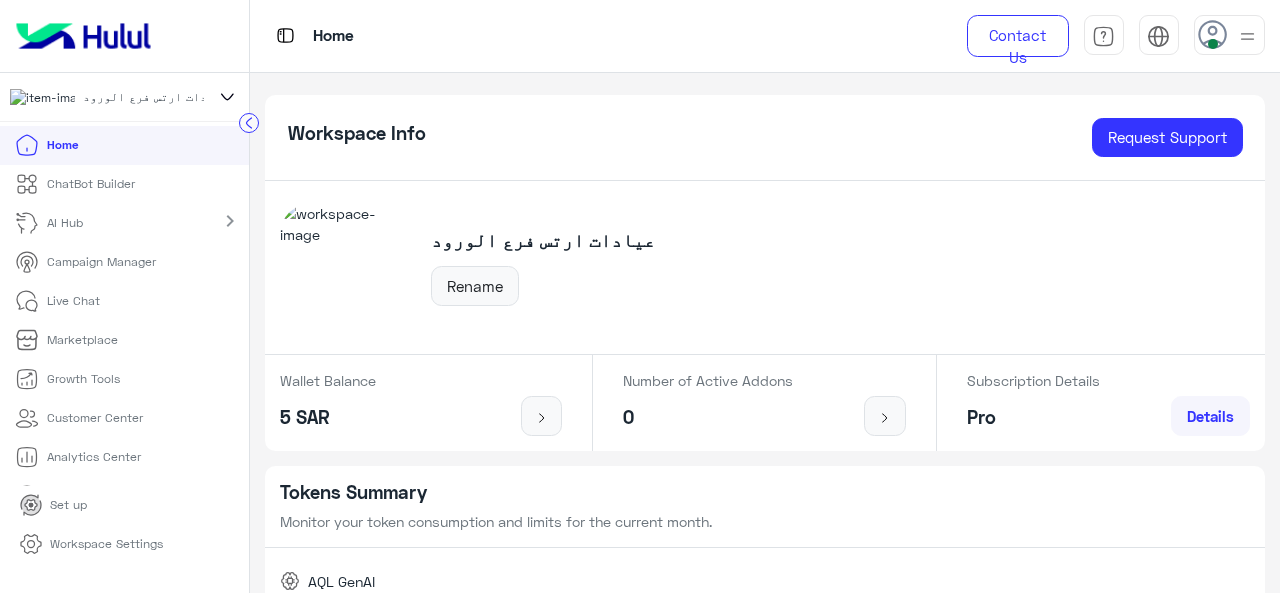 click on "ChatBot Builder" at bounding box center (91, 184) 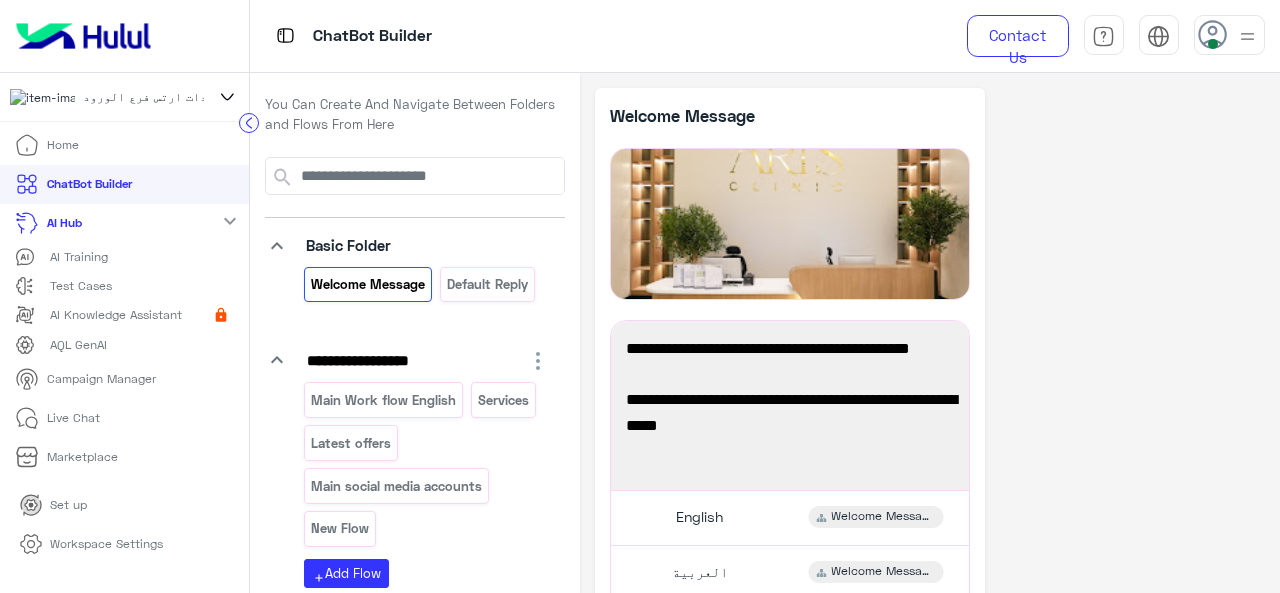 click on "Test Cases" at bounding box center (81, 286) 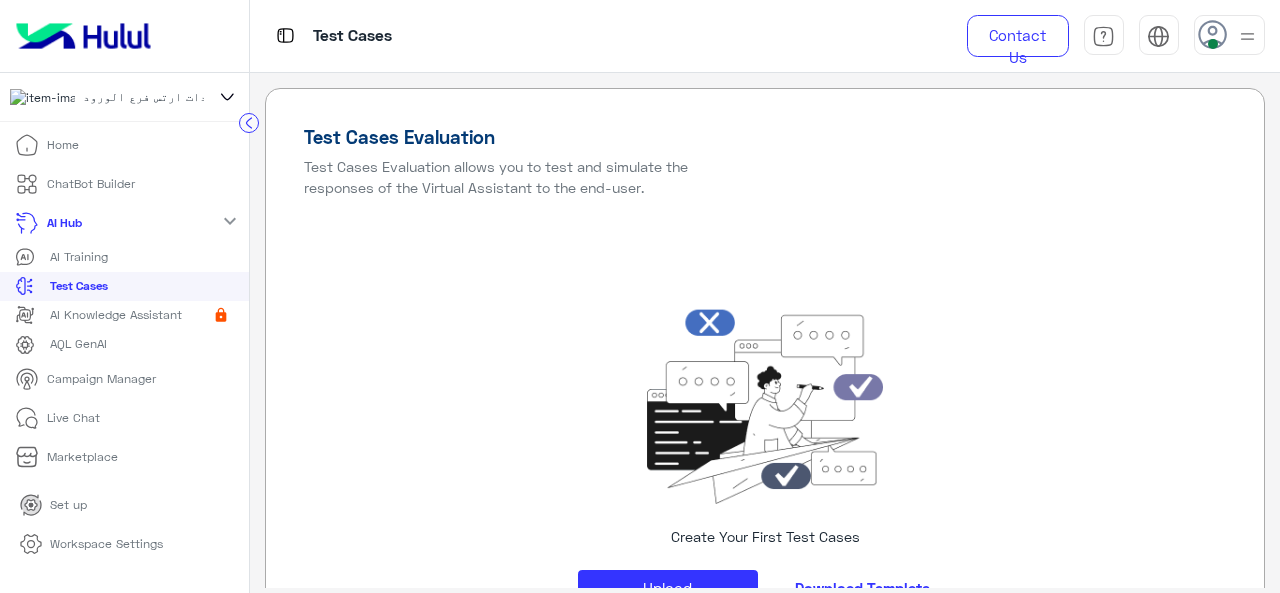 click on "Campaign Manager" at bounding box center [101, 379] 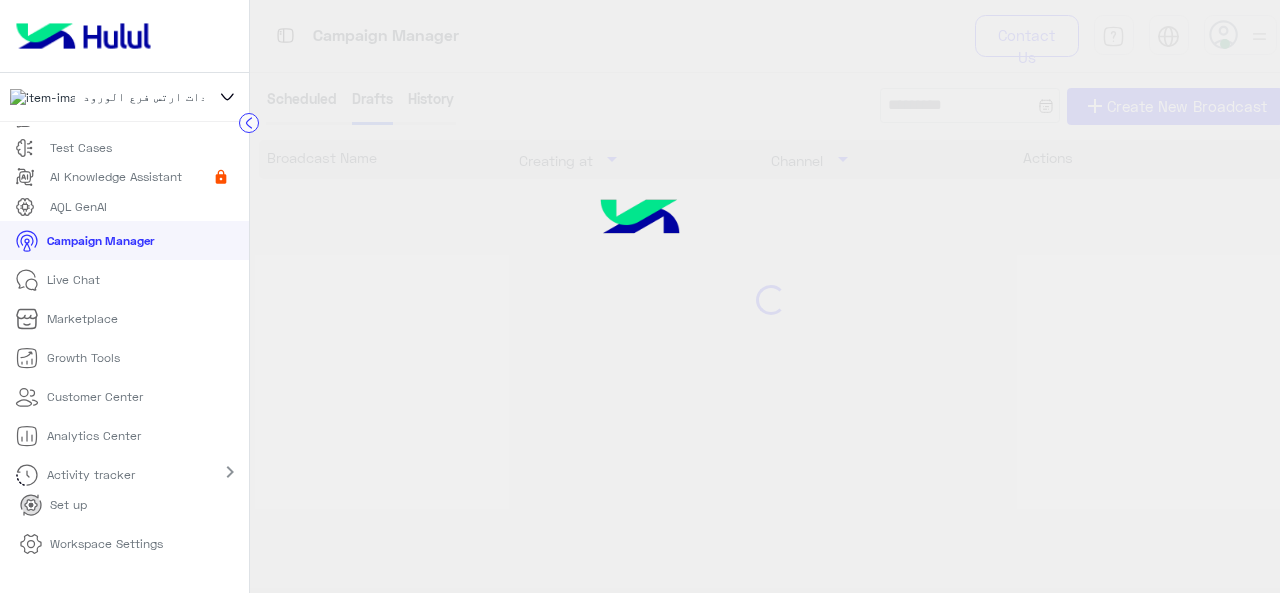 scroll, scrollTop: 162, scrollLeft: 0, axis: vertical 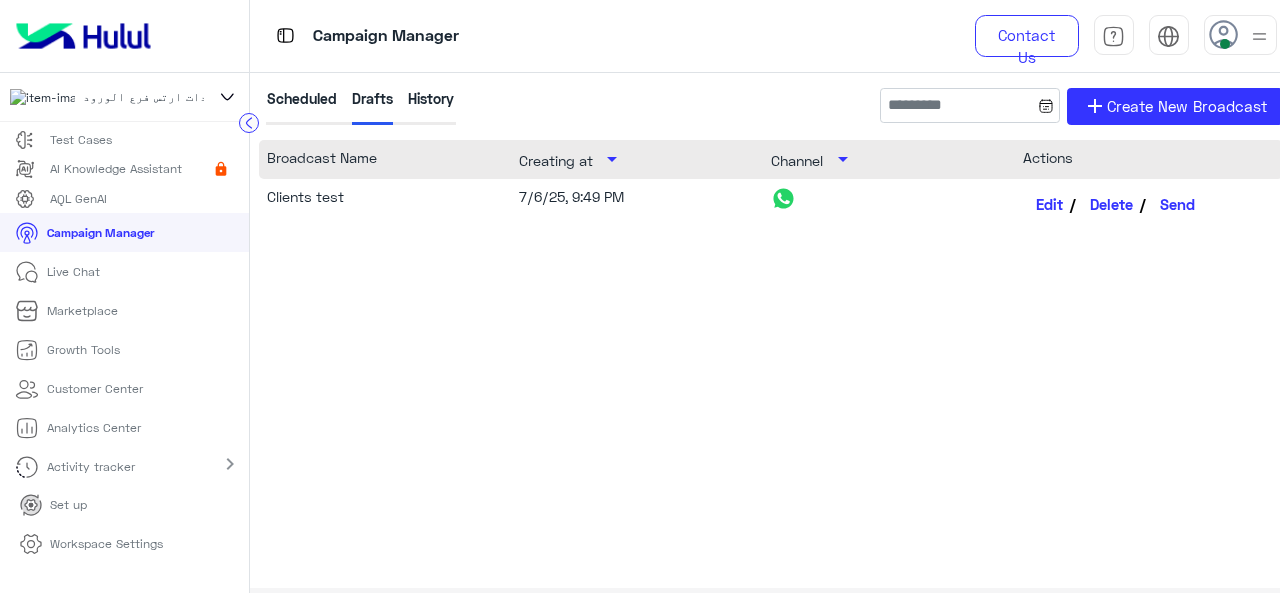 click on "chevron_right" at bounding box center [230, 464] 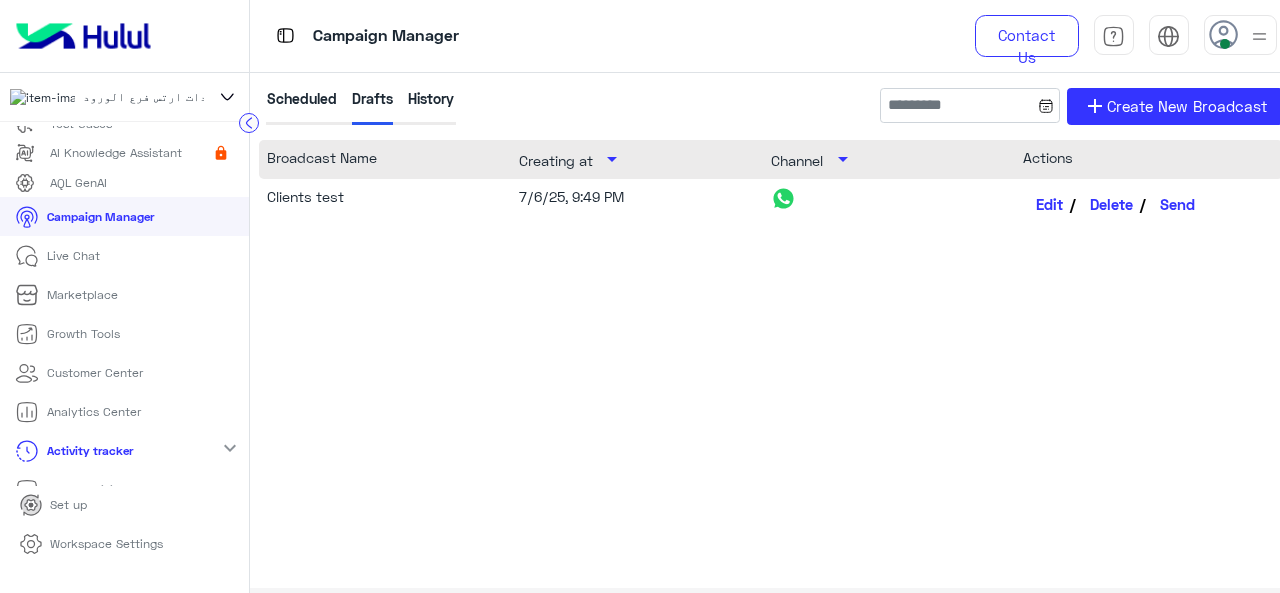 scroll, scrollTop: 201, scrollLeft: 0, axis: vertical 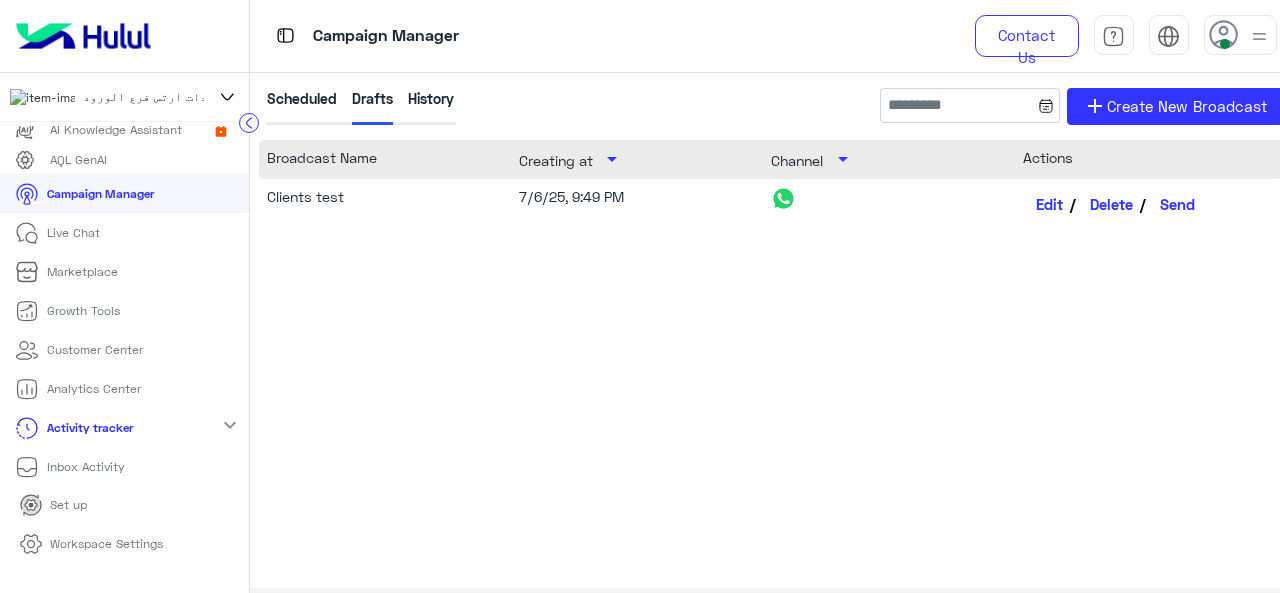 click at bounding box center [249, 122] 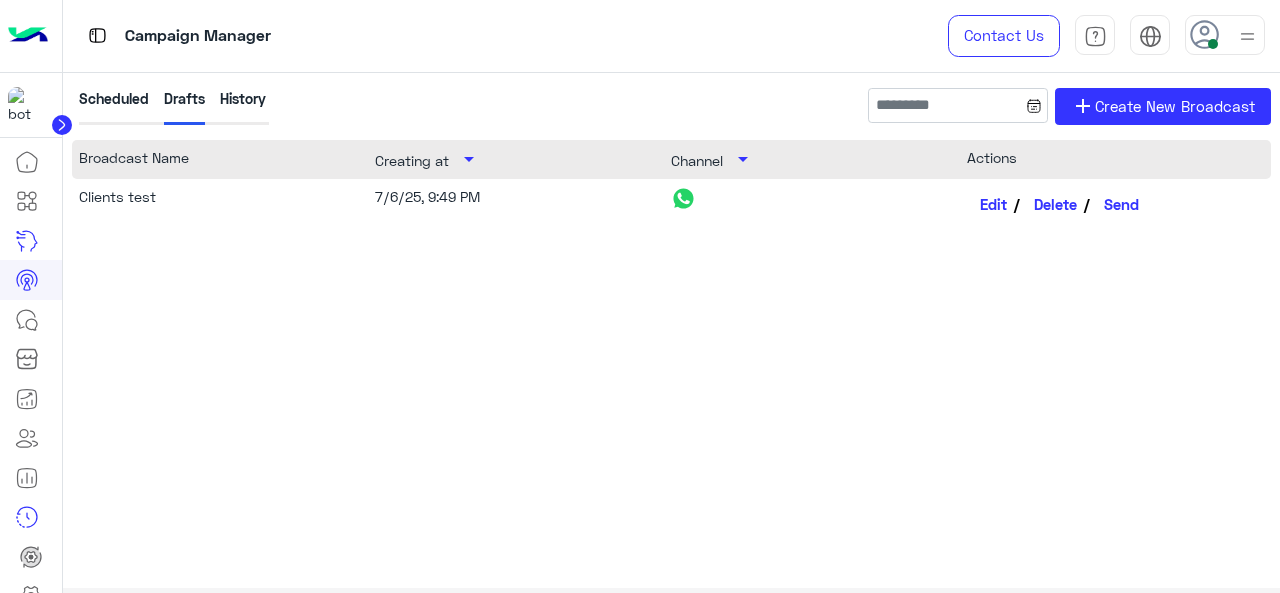 click at bounding box center [62, 125] 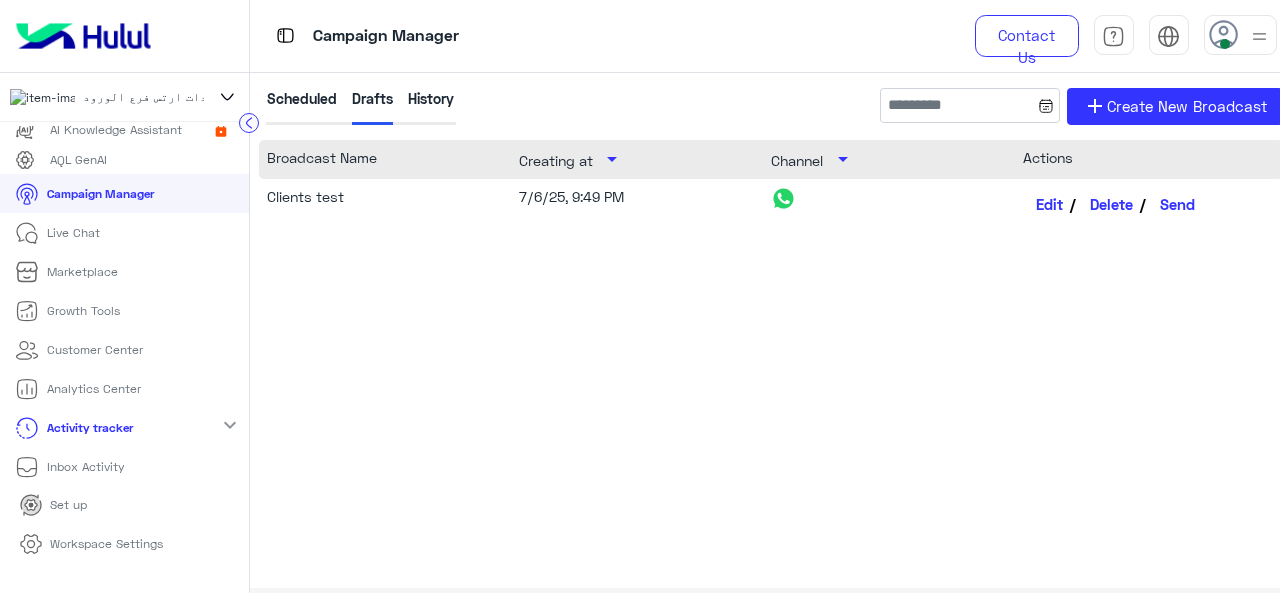 scroll, scrollTop: 201, scrollLeft: 0, axis: vertical 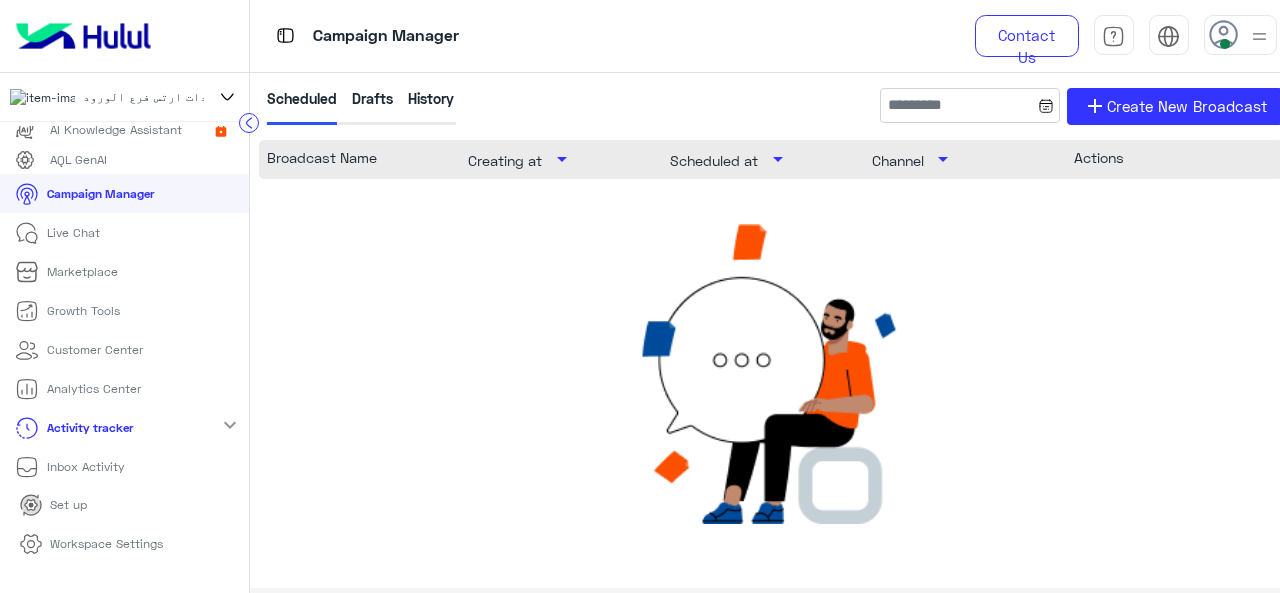 click at bounding box center (249, 122) 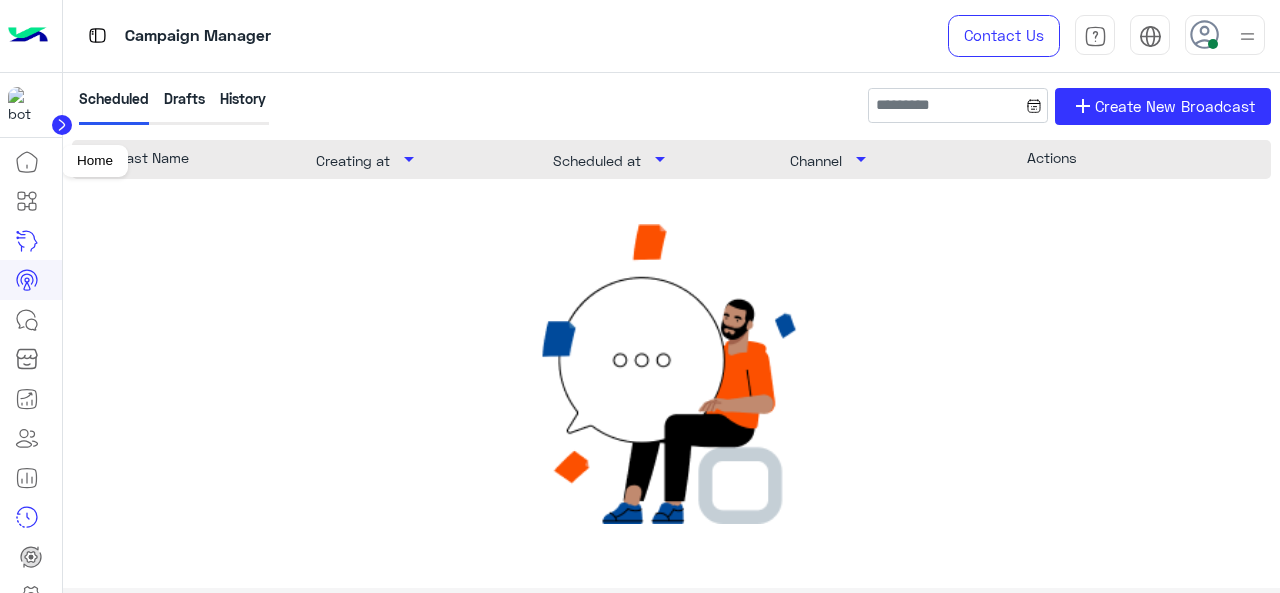 click at bounding box center [27, 162] 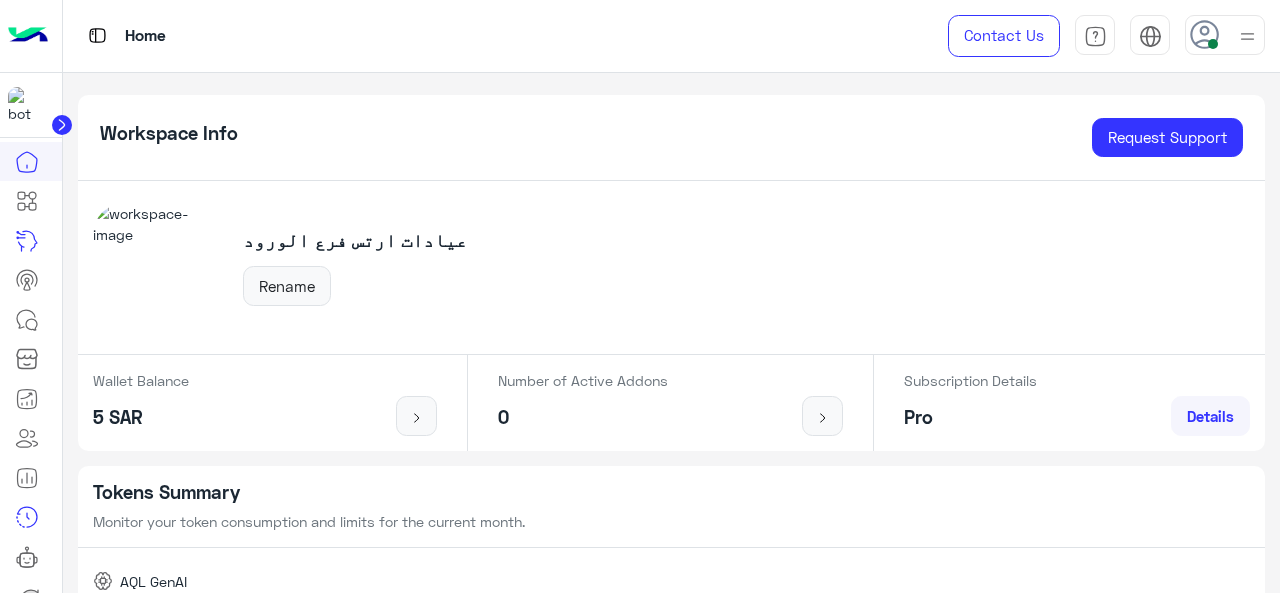 click at bounding box center (61, 125) 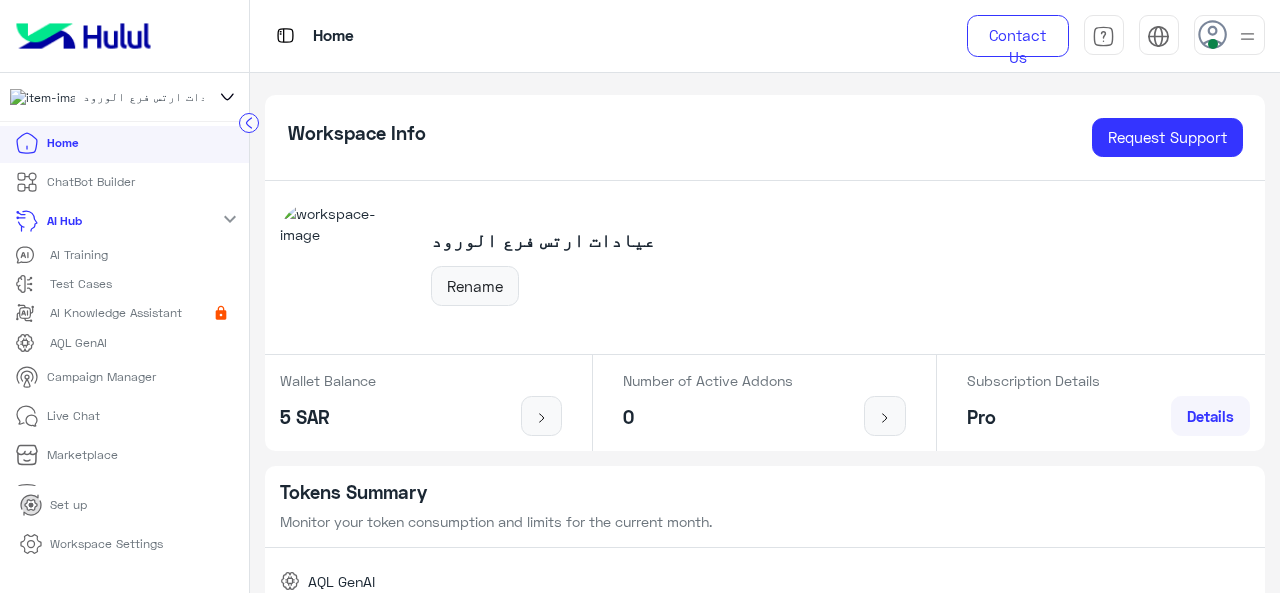 scroll, scrollTop: 0, scrollLeft: 0, axis: both 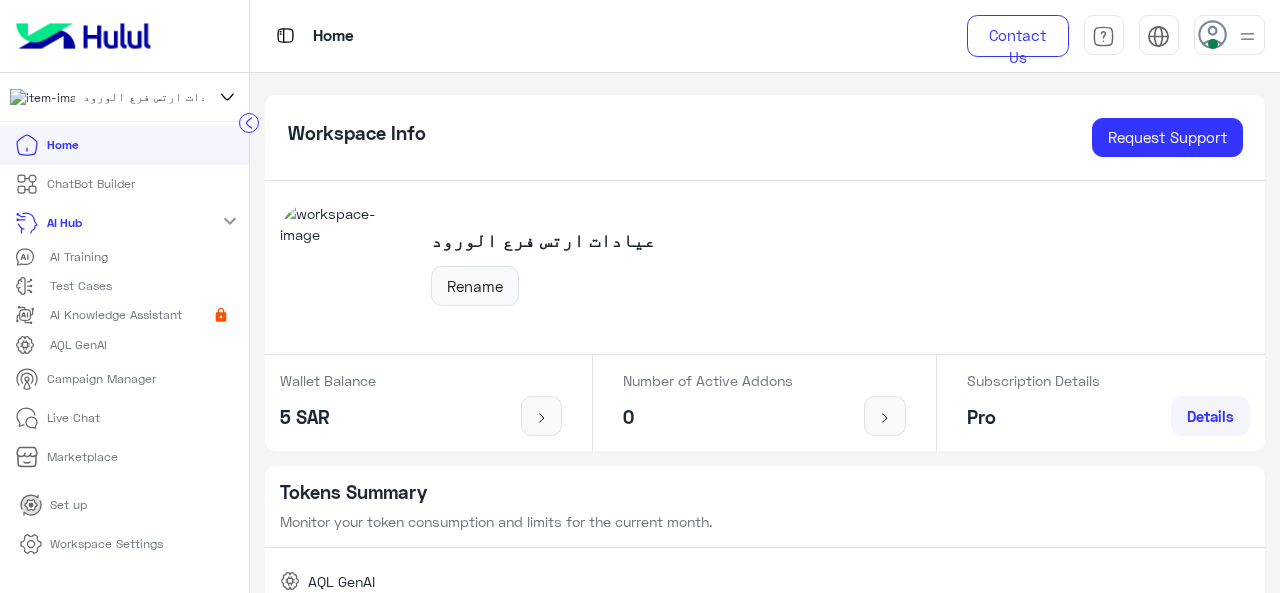 click on "expand_more" at bounding box center (230, 221) 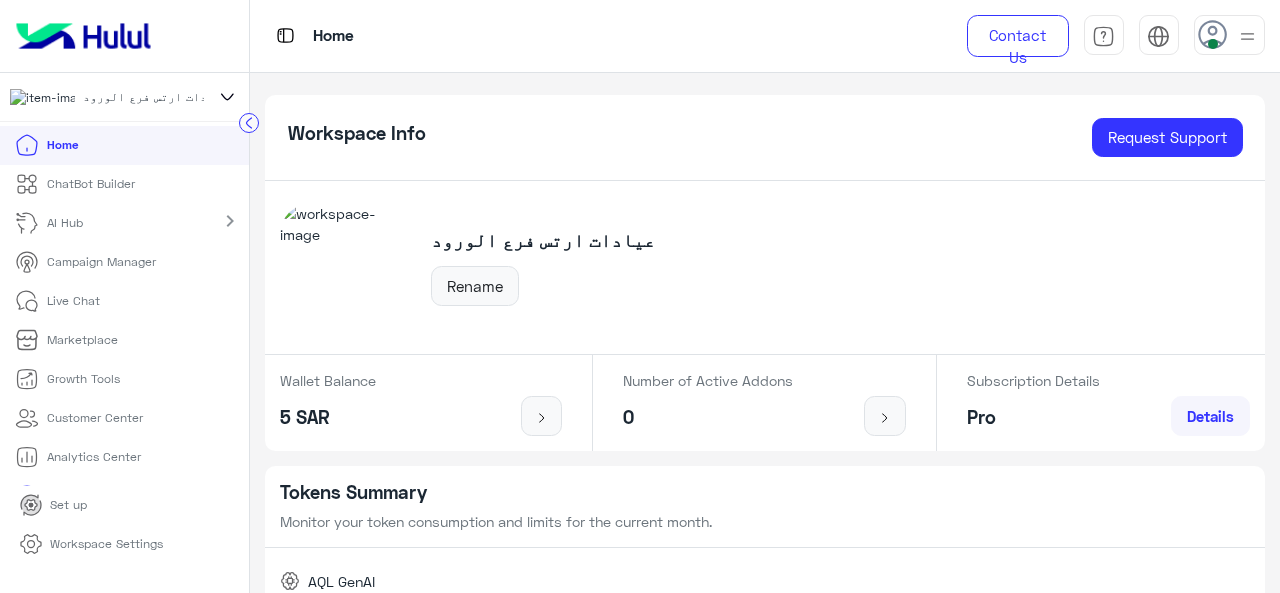 click on "ChatBot Builder" at bounding box center (75, 184) 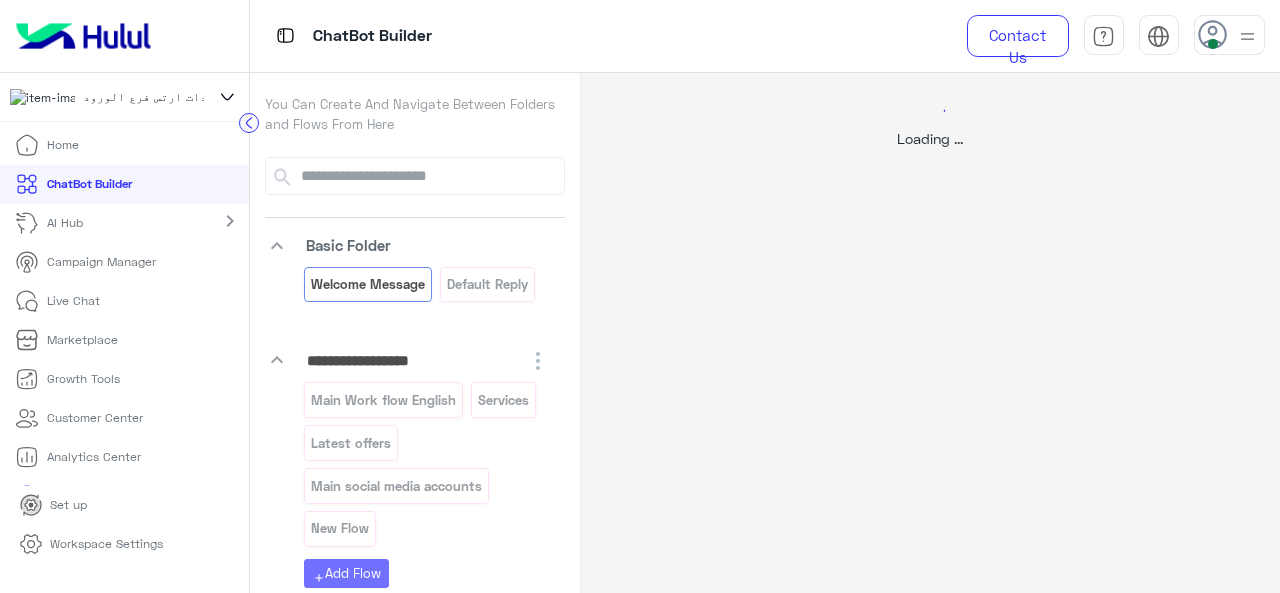 click on "AI Hub  chevron_right" at bounding box center (124, 223) 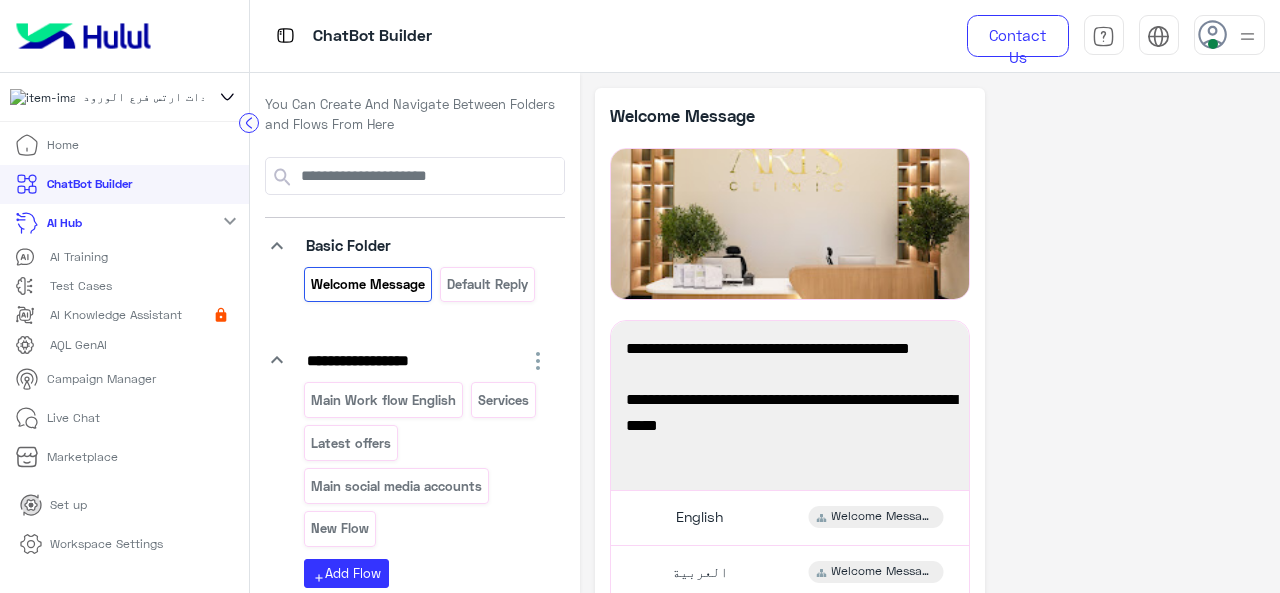 click on "AI Training" at bounding box center (79, 257) 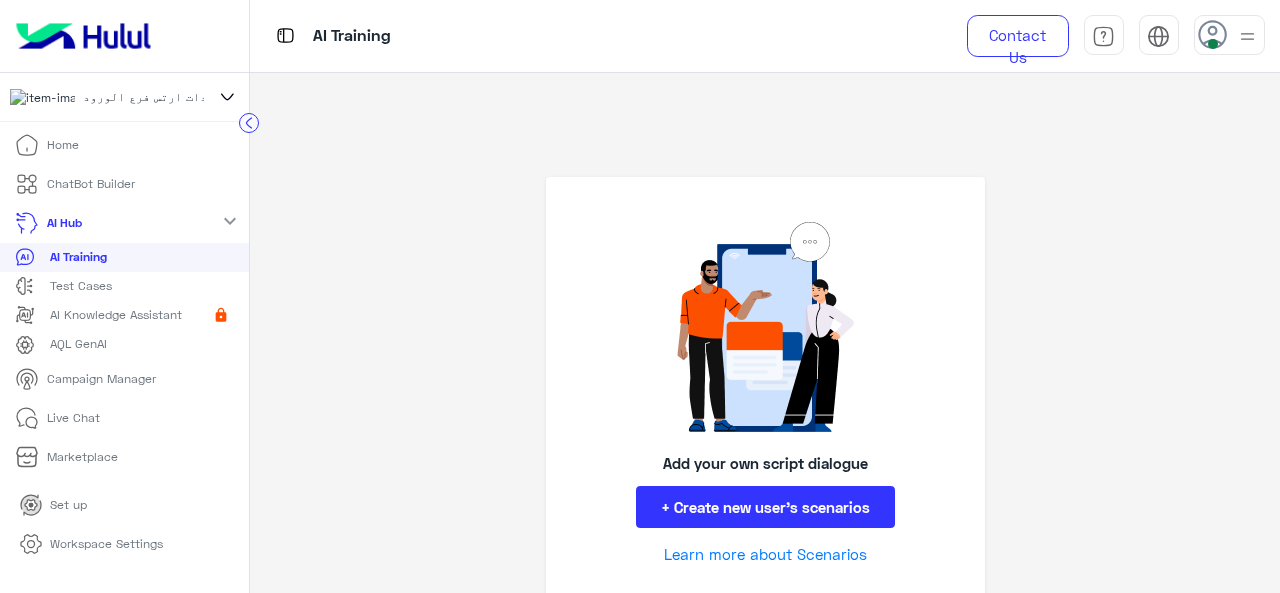 scroll, scrollTop: 244, scrollLeft: 0, axis: vertical 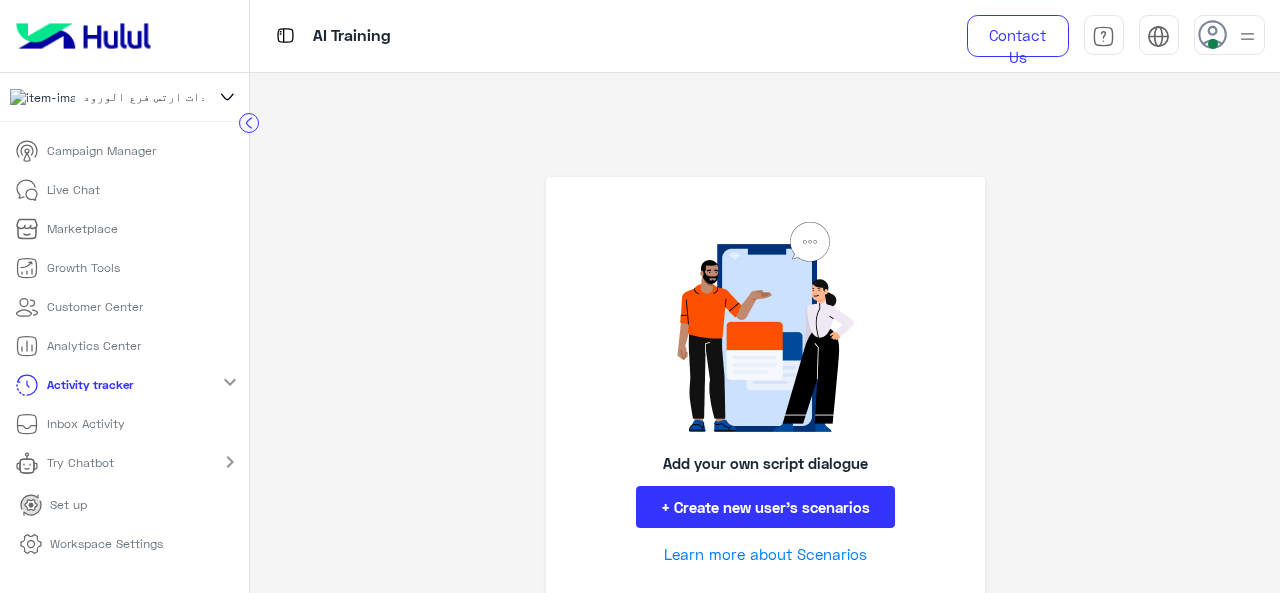 click on "Workspace Settings" at bounding box center (106, 544) 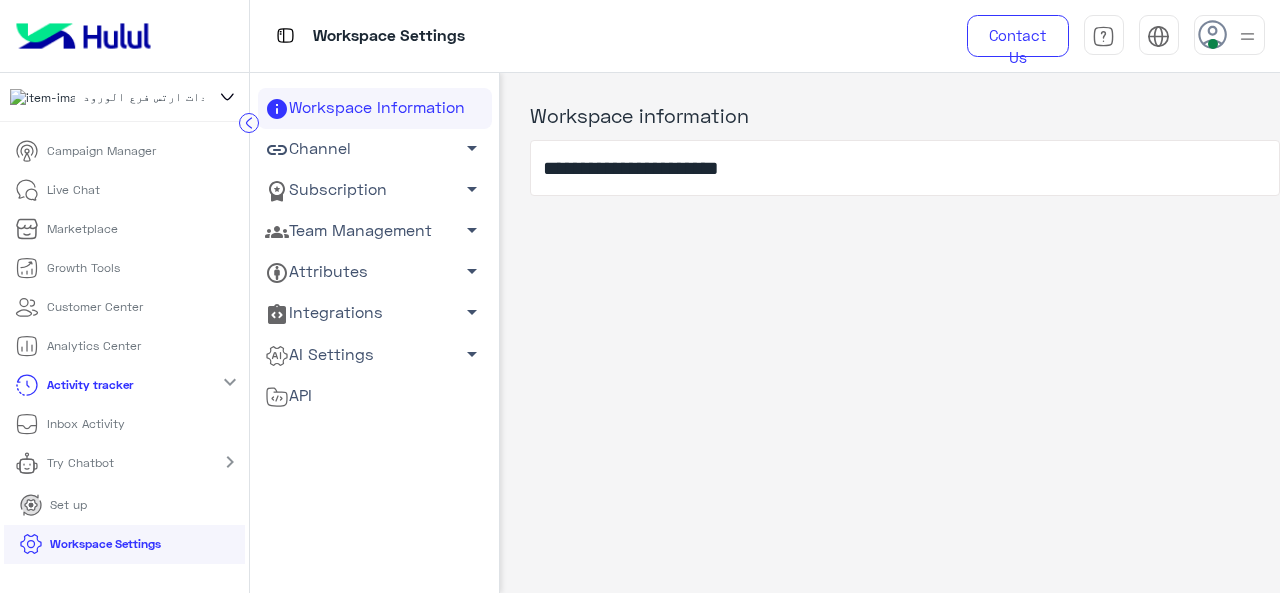click on "Team Management   arrow_drop_down" at bounding box center (375, 108) 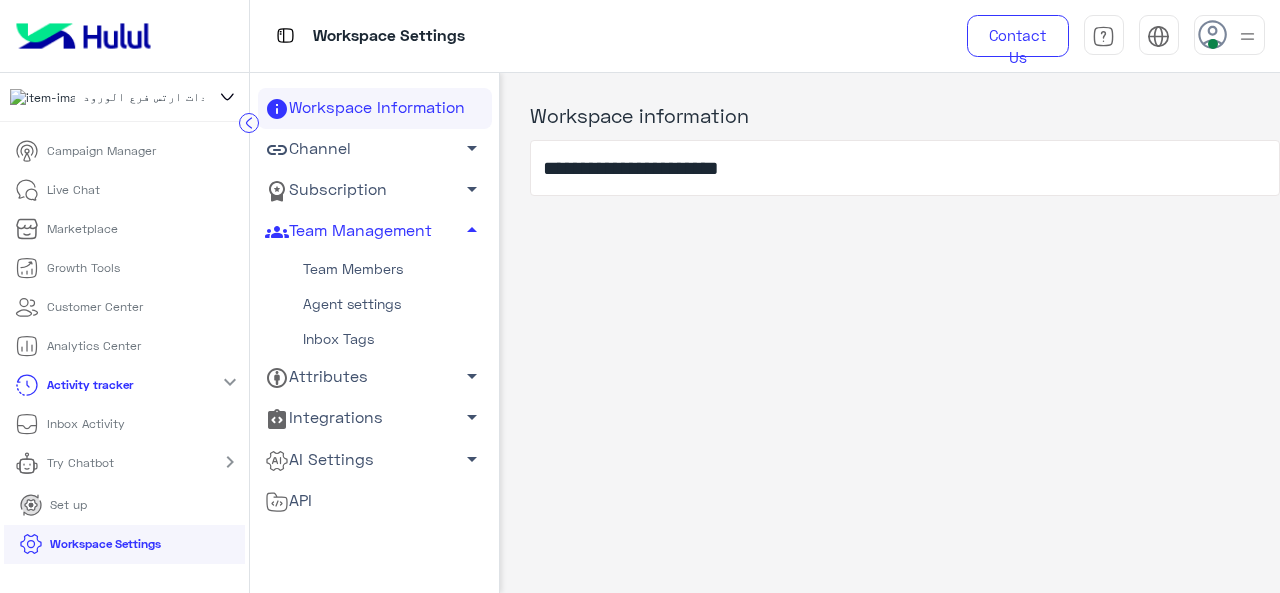 click on "Team Members" at bounding box center [375, 269] 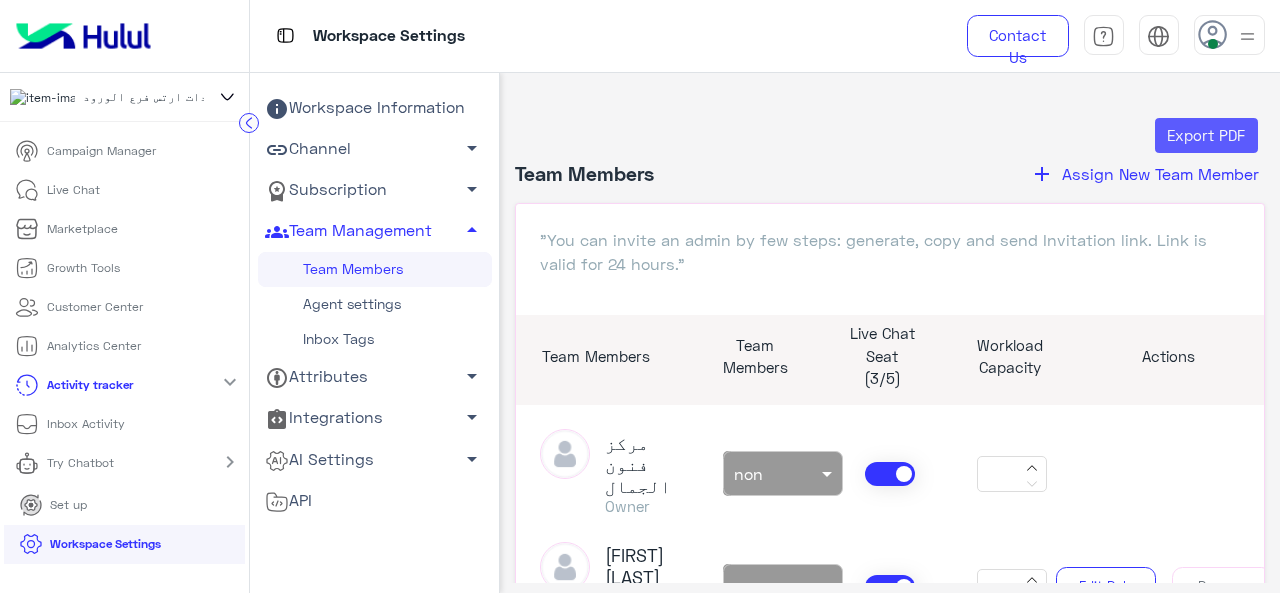 click on "Export PDF" at bounding box center [1206, 135] 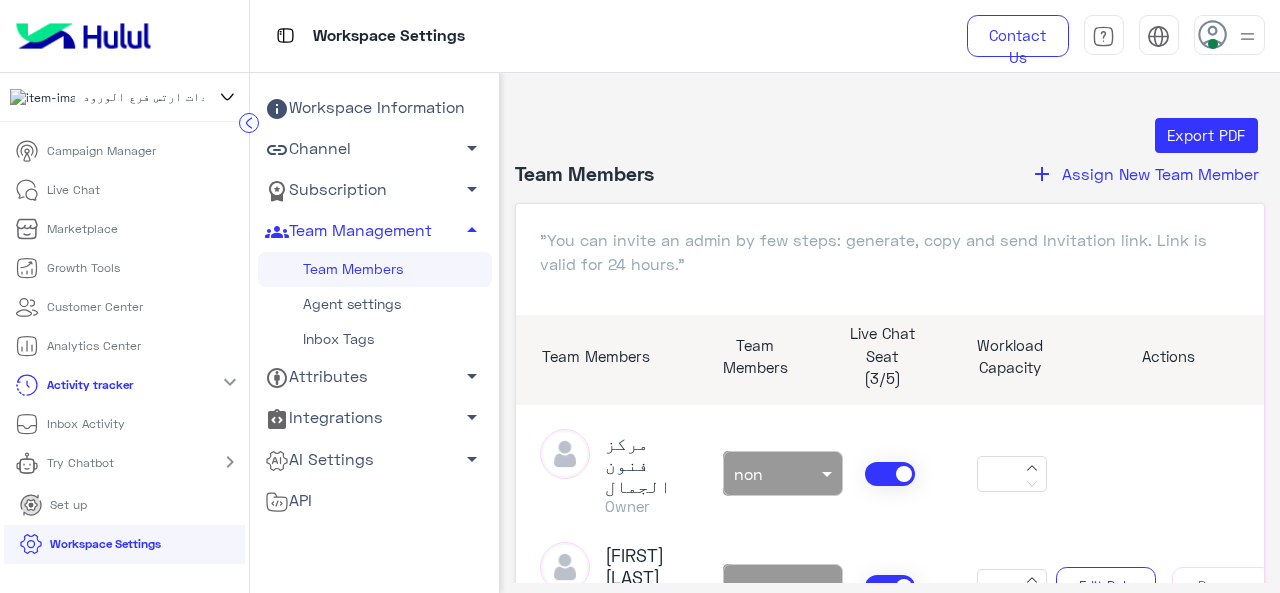 click on "Assign New Team Member" at bounding box center [1160, 173] 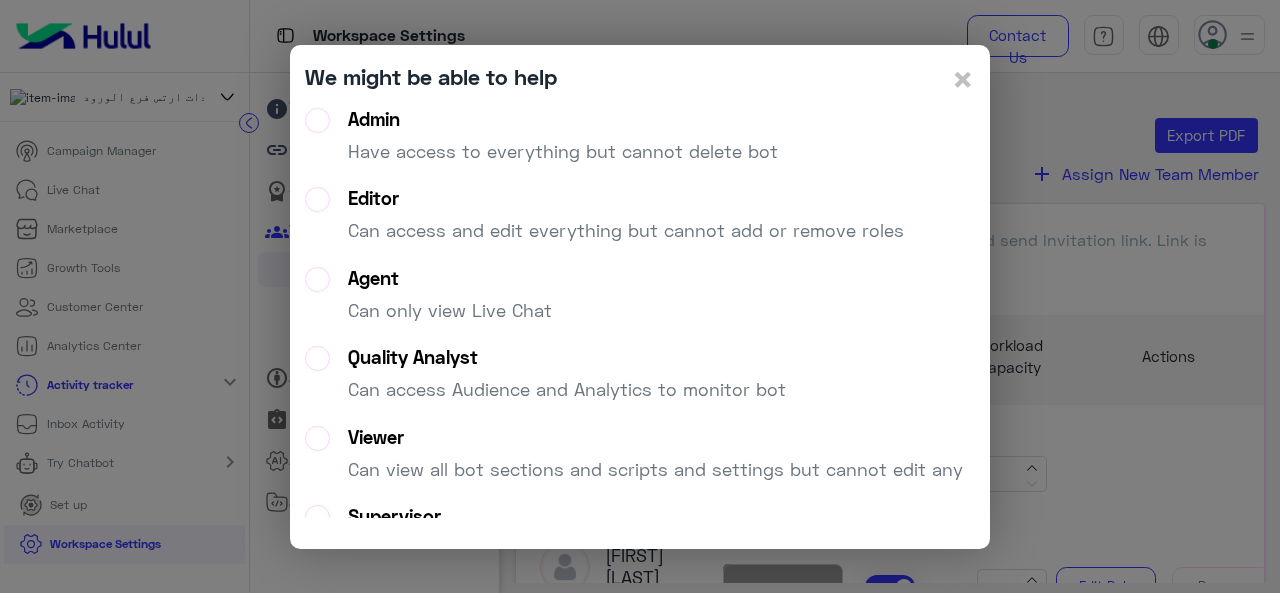 click on "Admin   Have access to everything but cannot delete bot" at bounding box center (541, 144) 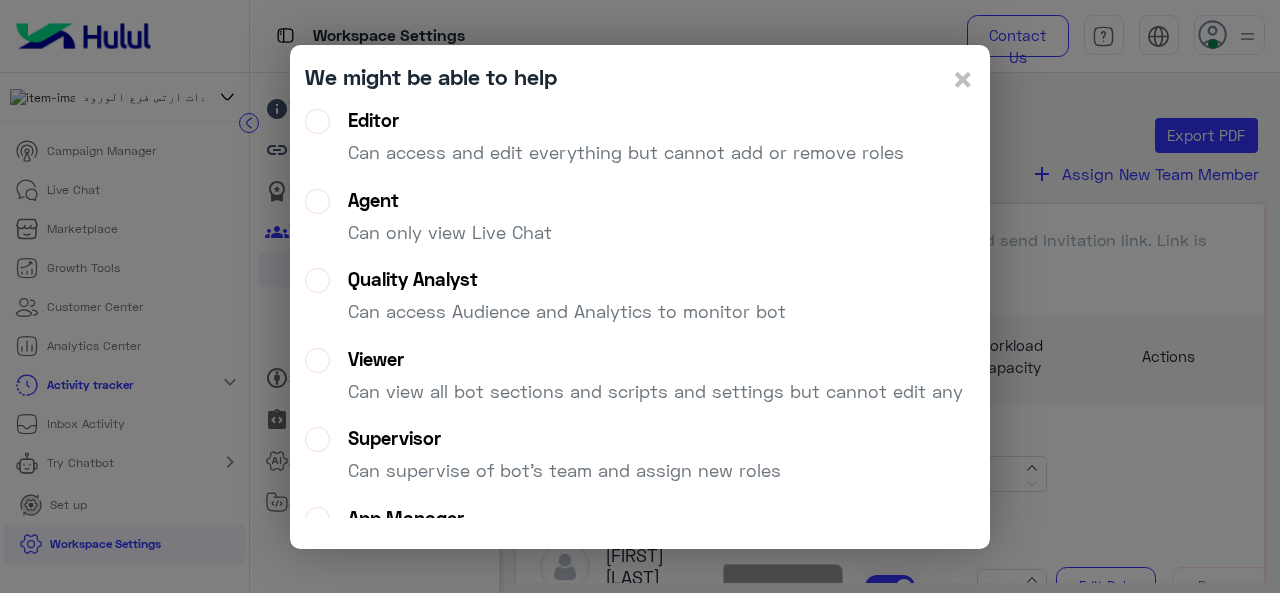 scroll, scrollTop: 173, scrollLeft: 0, axis: vertical 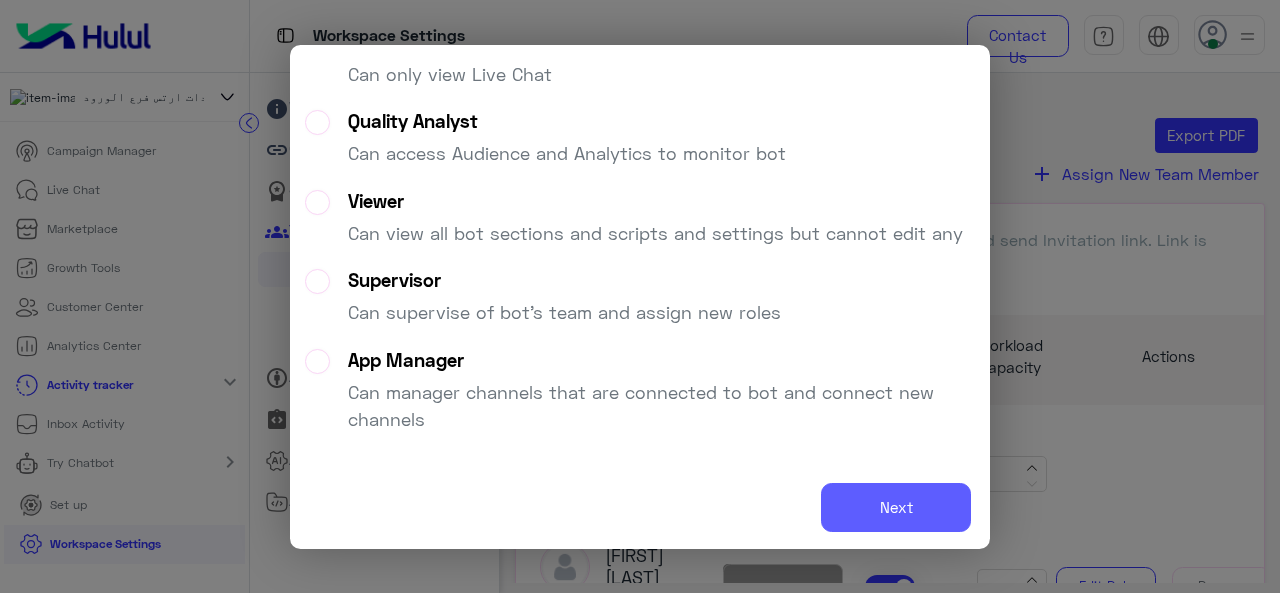 click on "Next" at bounding box center [896, 507] 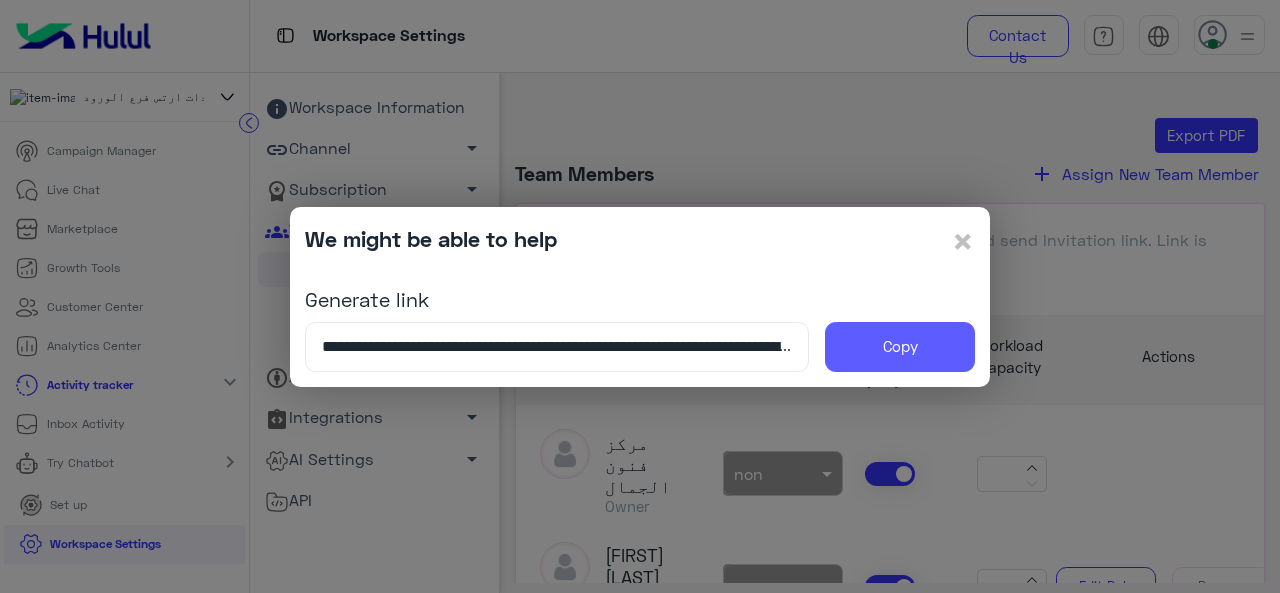 click on "Copy" at bounding box center [900, 347] 